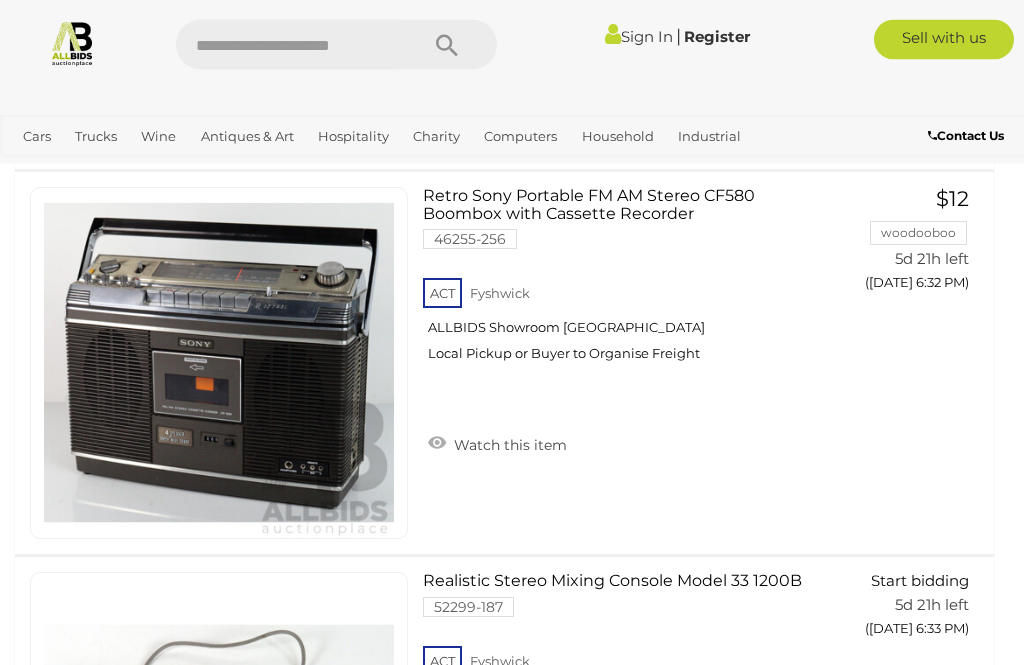 scroll, scrollTop: 1327, scrollLeft: 0, axis: vertical 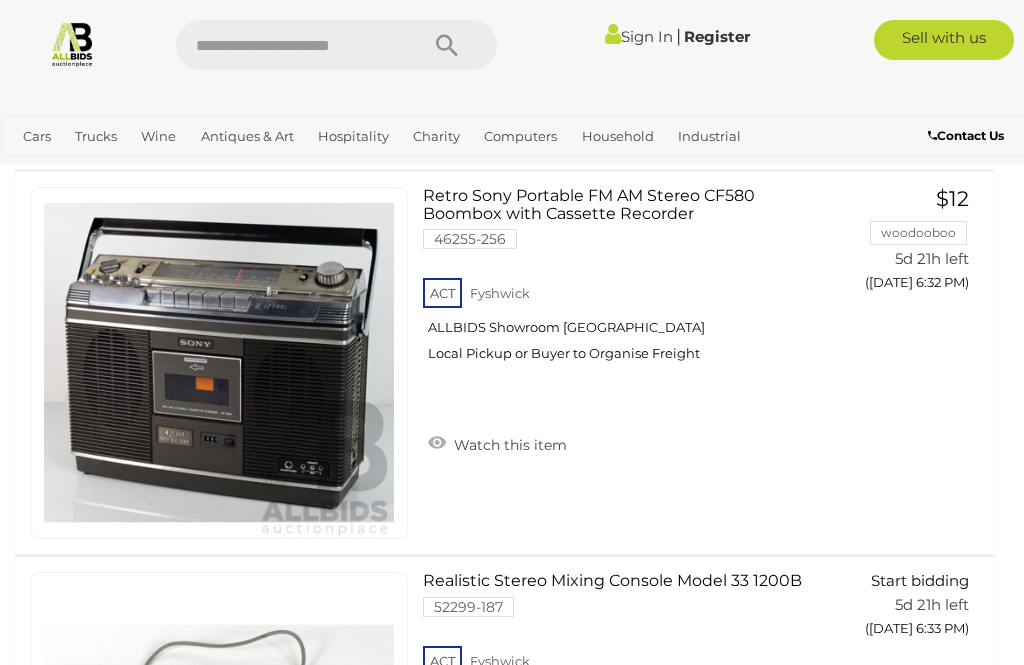 click on "Sign In" at bounding box center [639, 36] 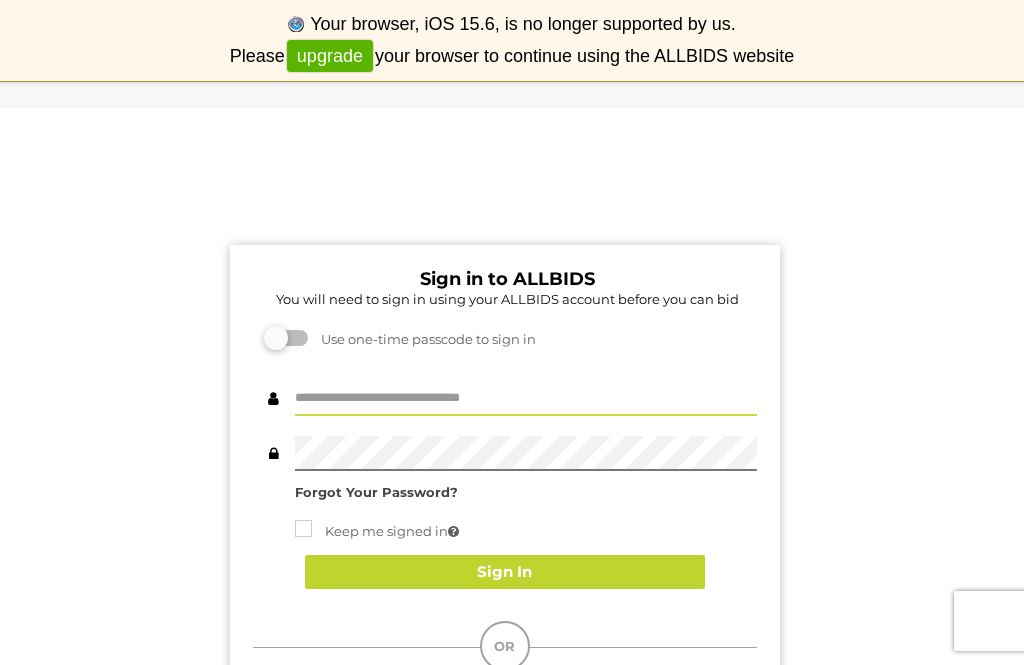 scroll, scrollTop: 0, scrollLeft: 0, axis: both 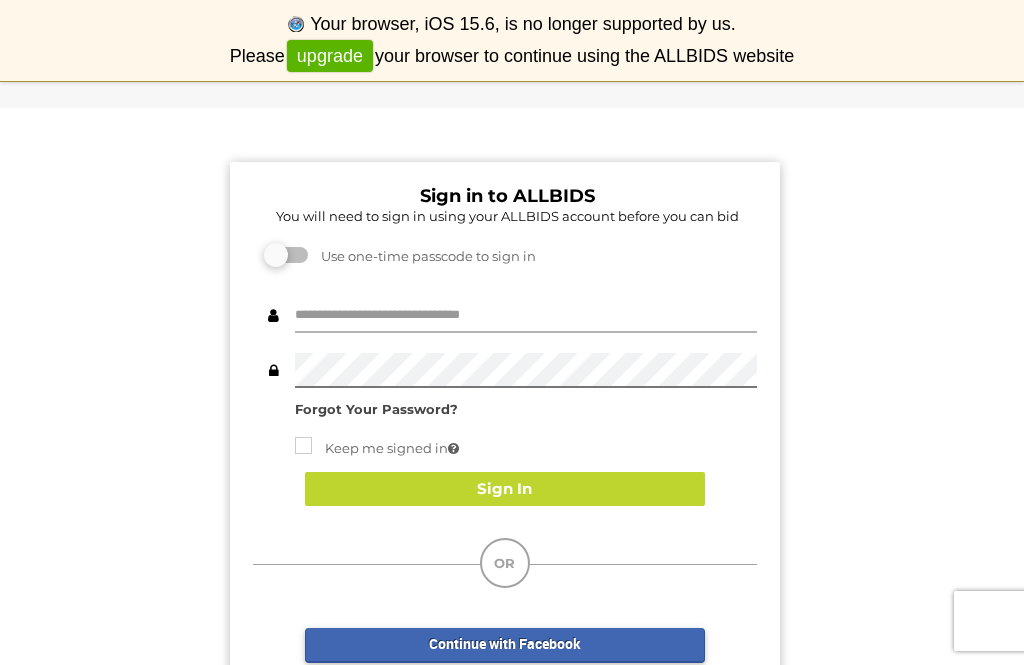 click at bounding box center [526, 315] 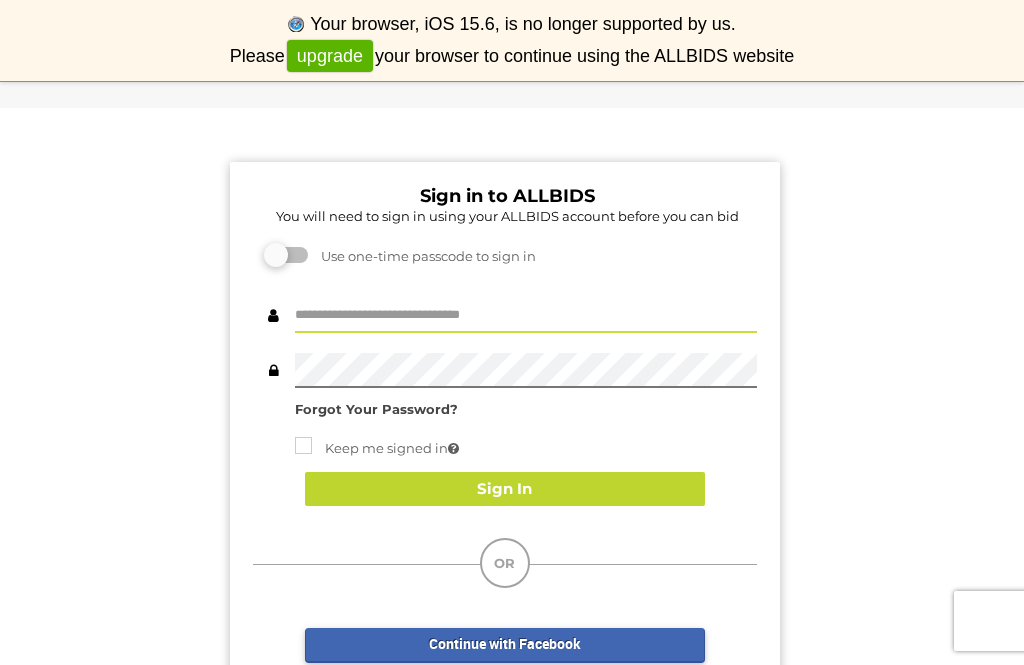 scroll, scrollTop: 82, scrollLeft: 0, axis: vertical 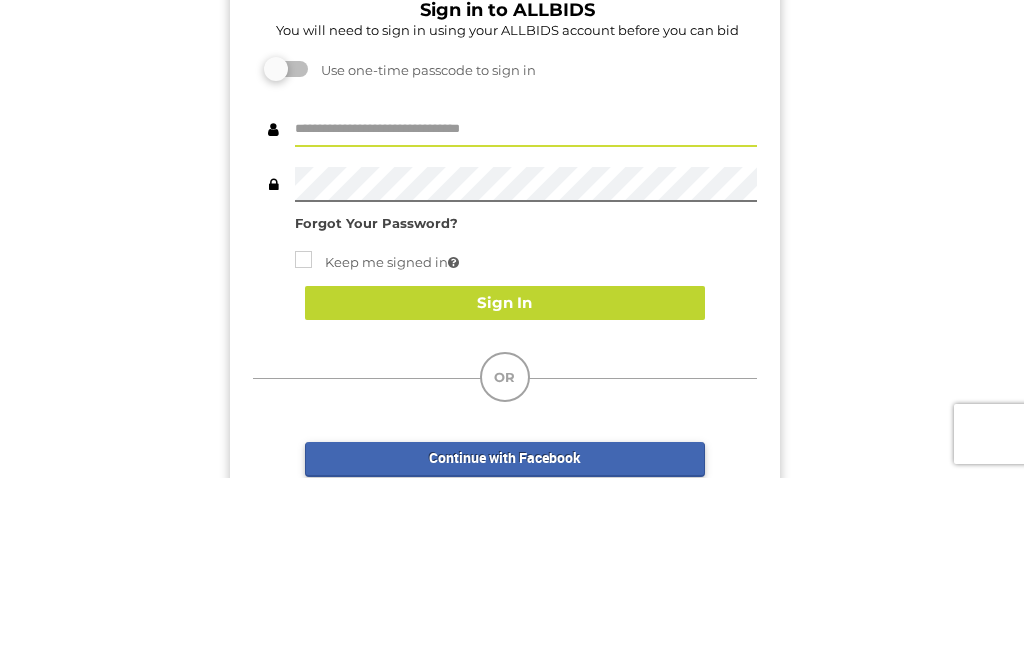type on "**********" 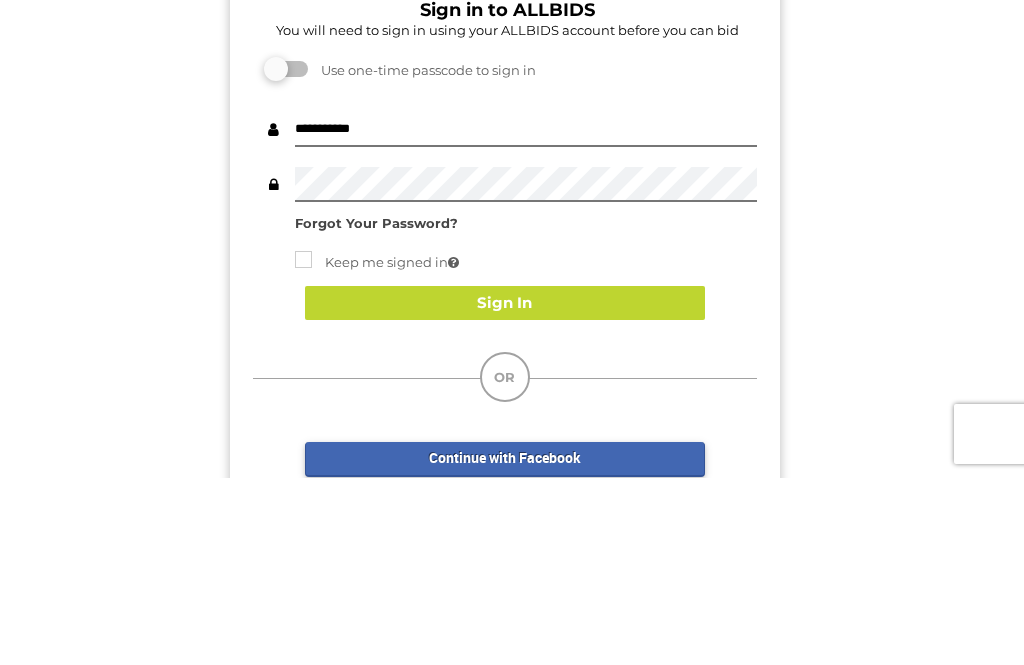 scroll, scrollTop: 270, scrollLeft: 0, axis: vertical 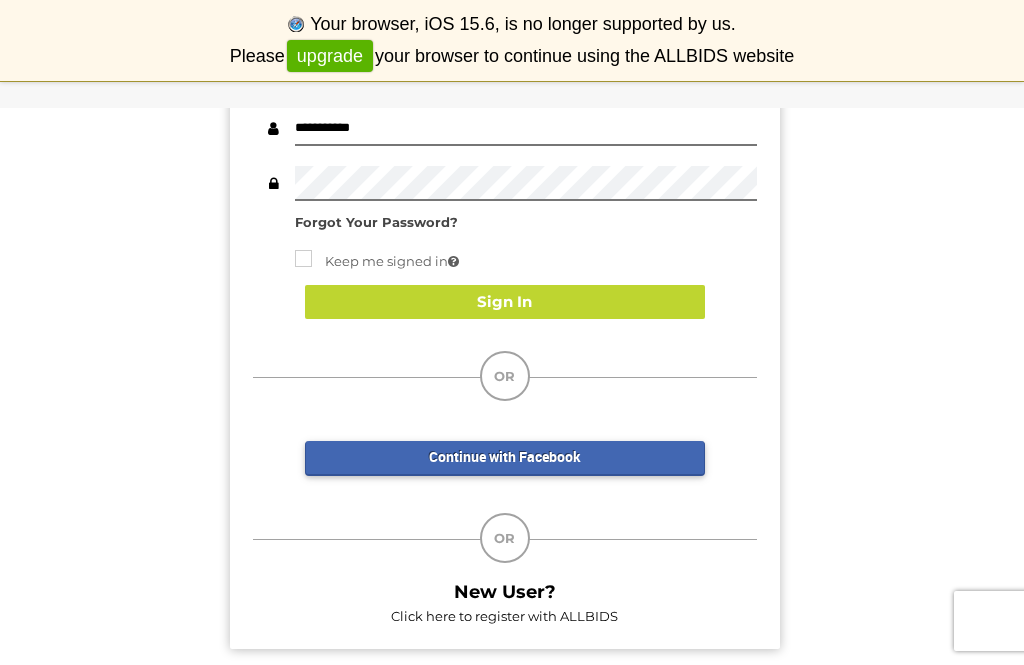 click on "Sign In" at bounding box center [505, 302] 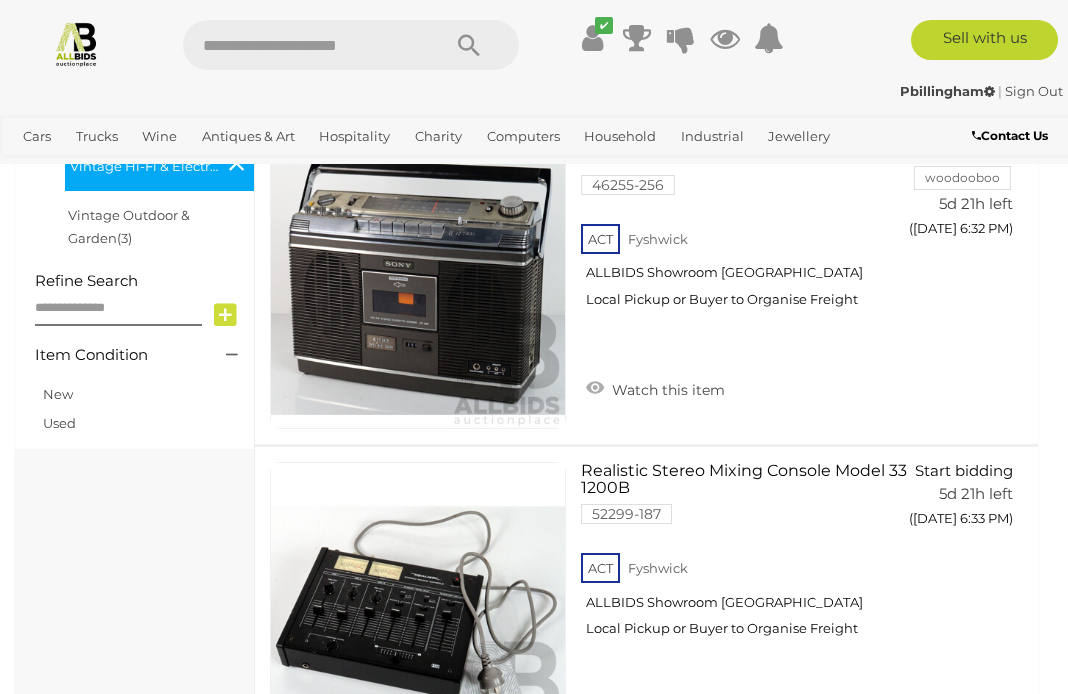 scroll, scrollTop: 1109, scrollLeft: 0, axis: vertical 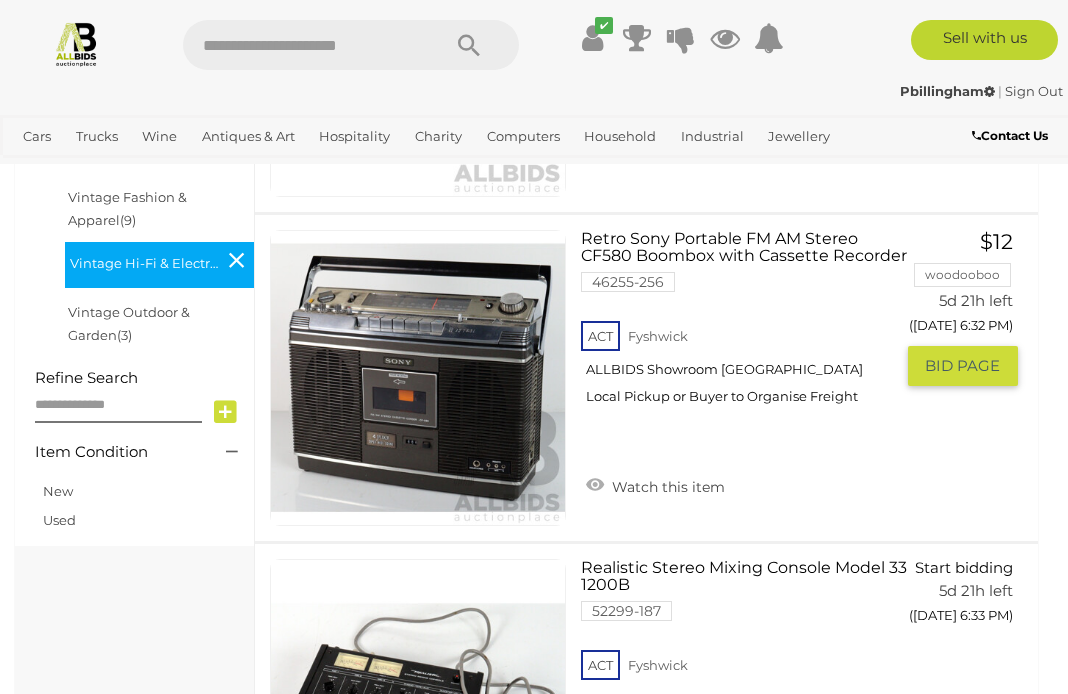 click on "Watch this item" at bounding box center (655, 485) 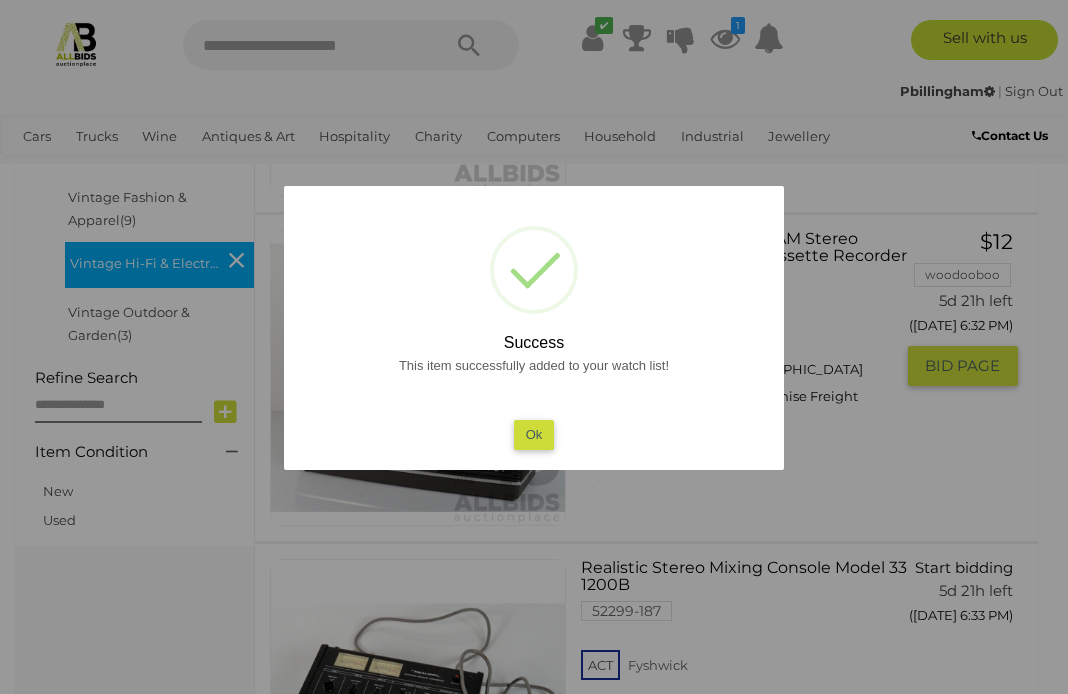 click on "Ok" at bounding box center [534, 434] 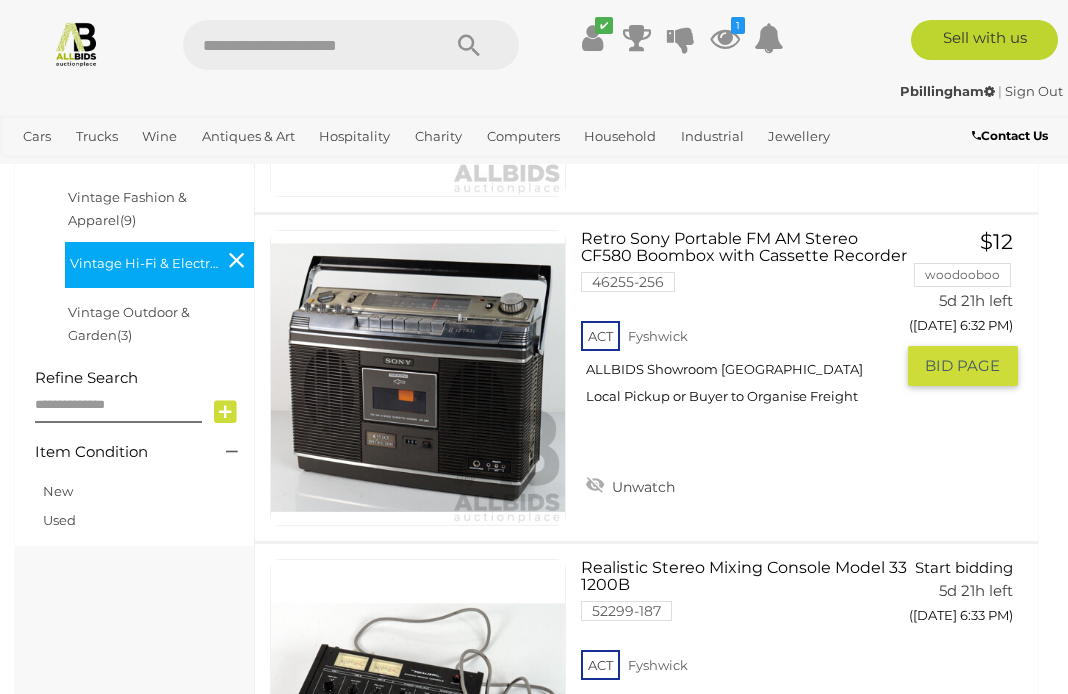 click on "Retro Sony Portable FM AM Stereo CF580 Boombox with Cassette Recorder
46255-256
ACT
Fyshwick" at bounding box center [744, 325] 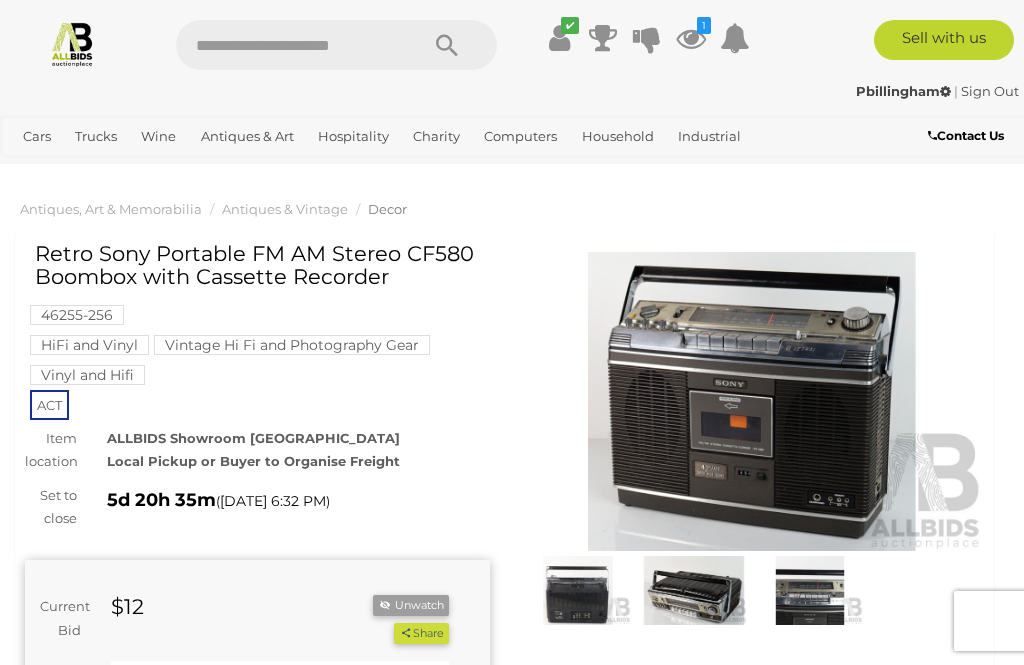 scroll, scrollTop: 197, scrollLeft: 0, axis: vertical 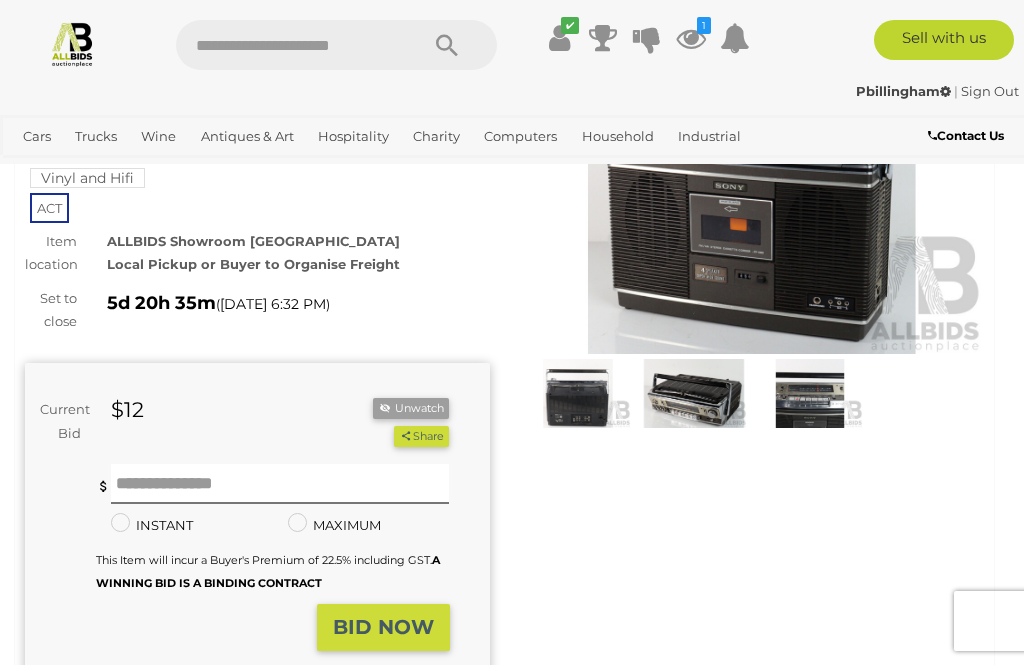 click at bounding box center (694, 393) 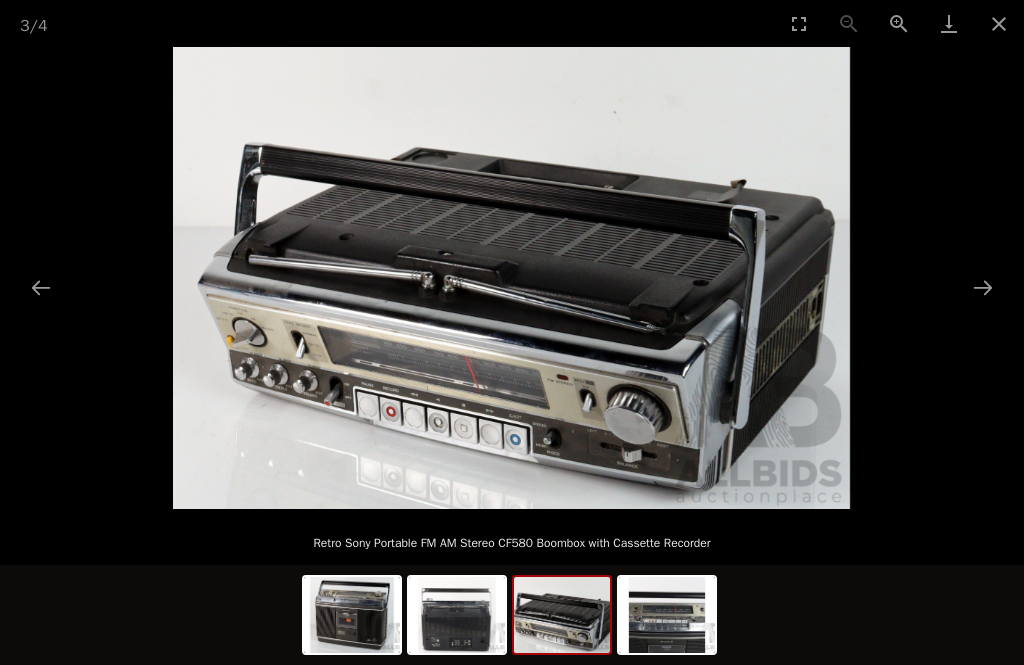 click at bounding box center [983, 287] 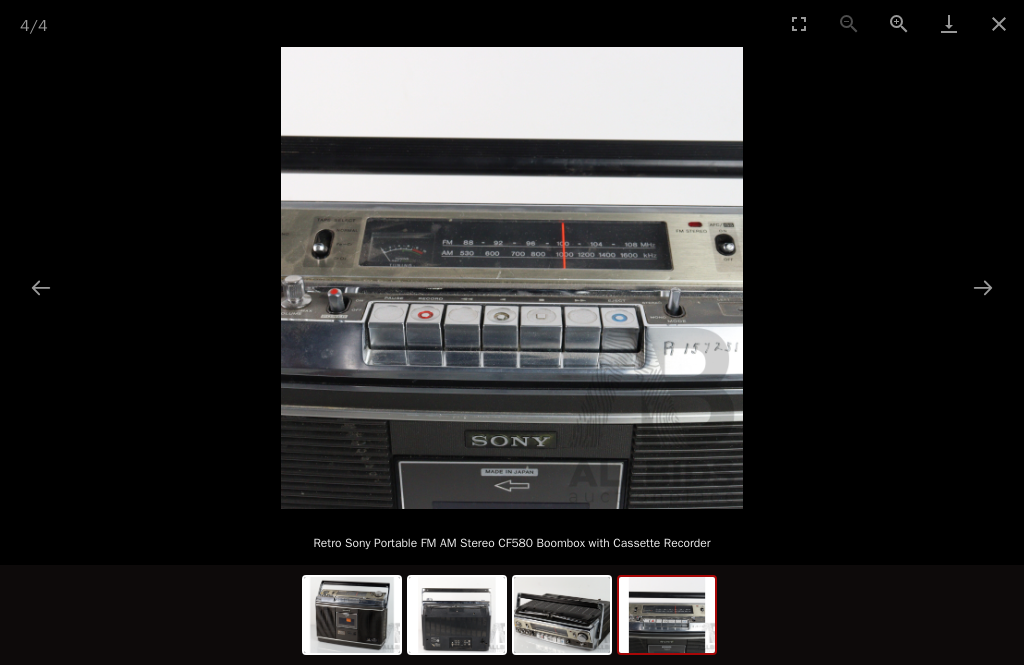 click at bounding box center (983, 287) 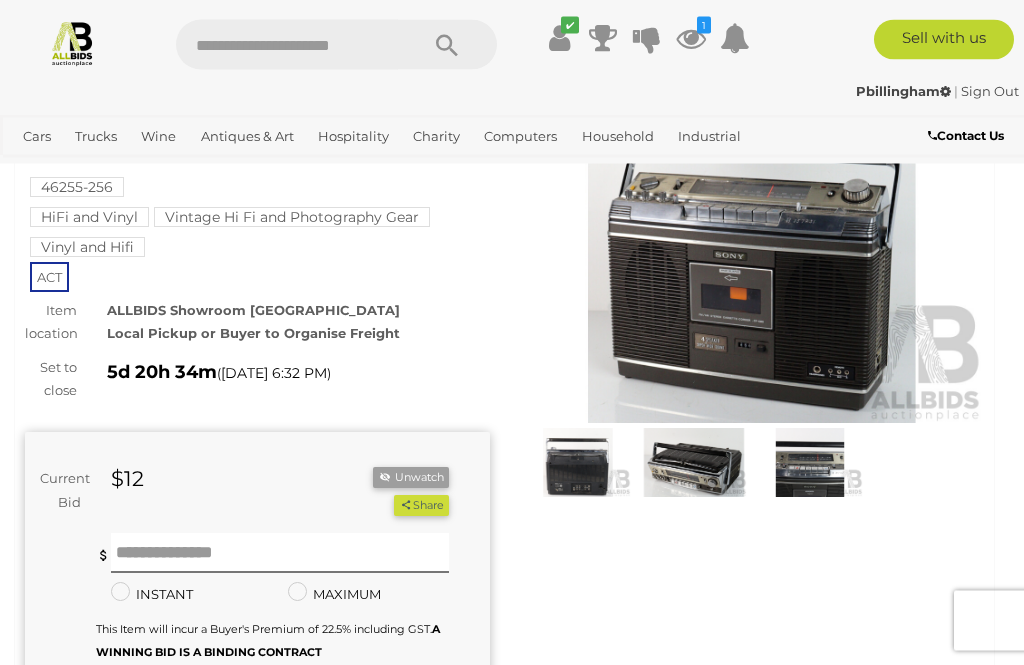 scroll, scrollTop: 123, scrollLeft: 0, axis: vertical 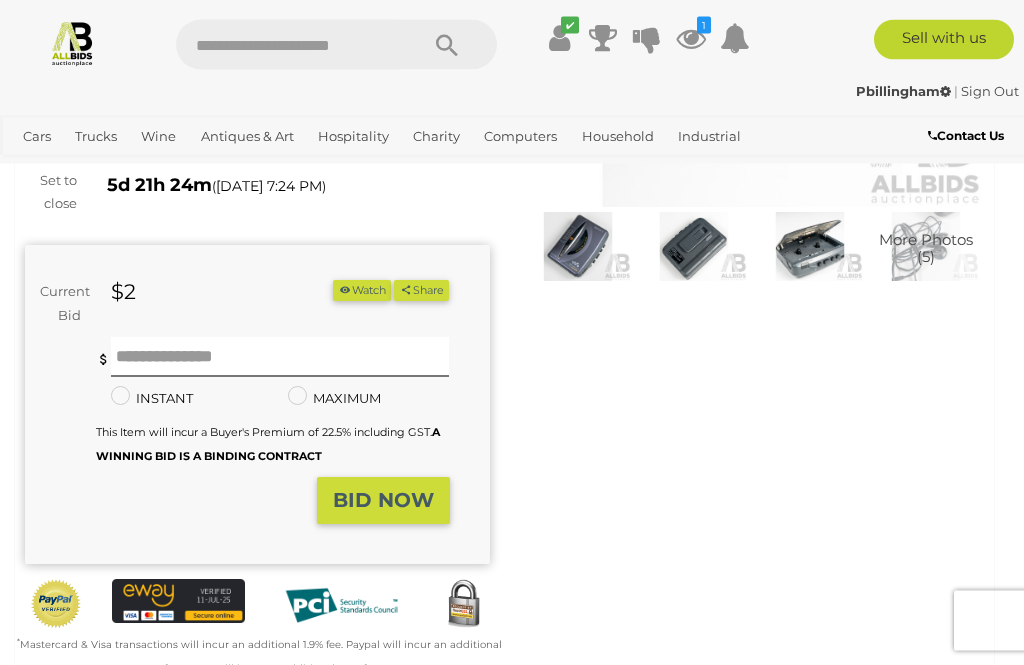 click at bounding box center [810, 247] 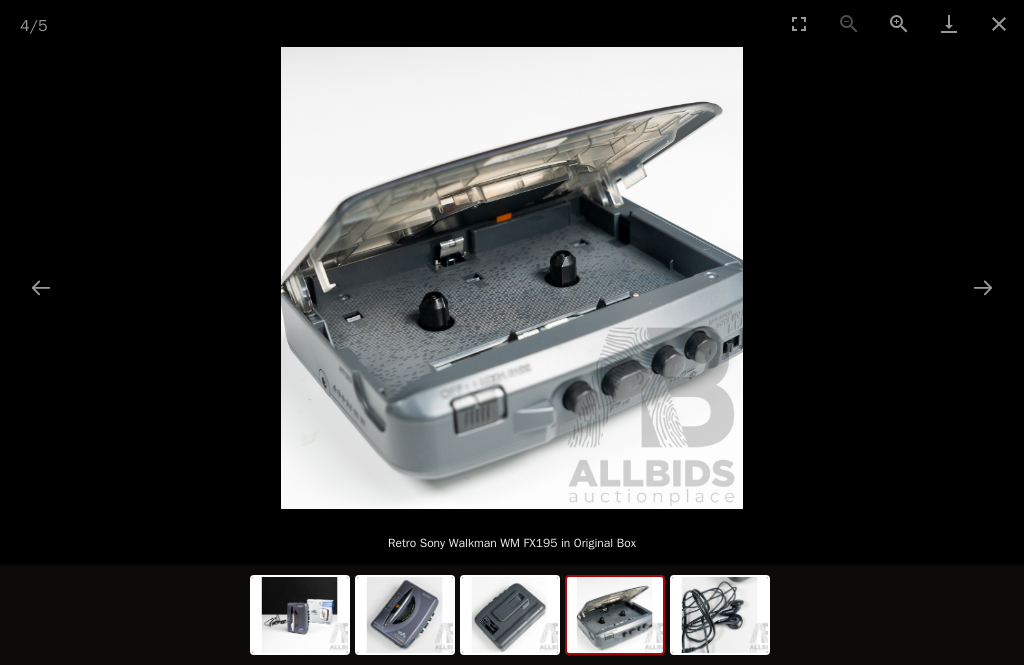 click at bounding box center [983, 287] 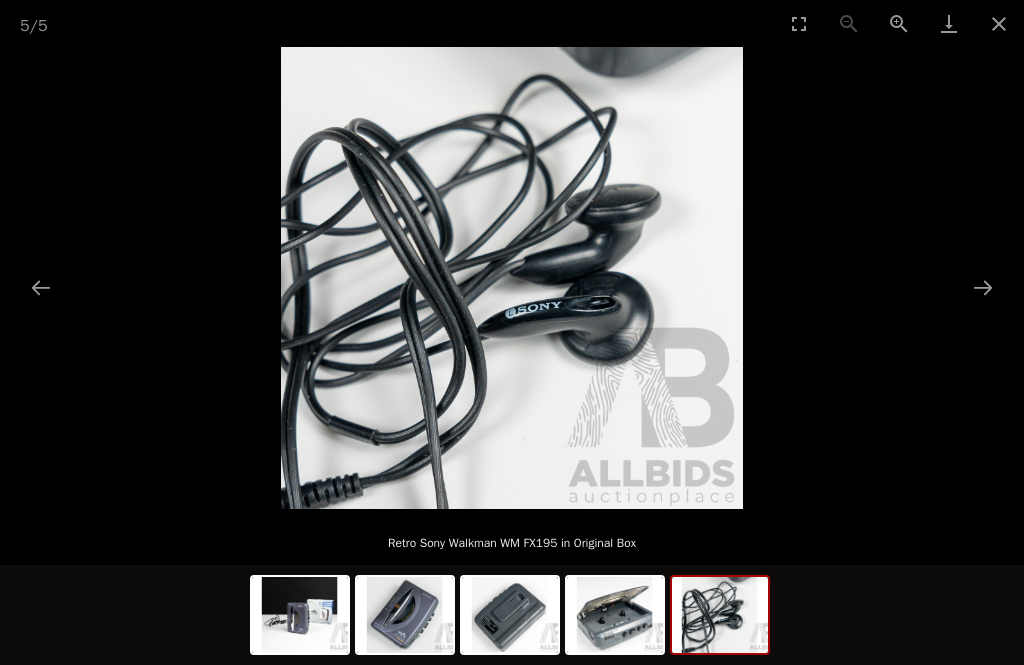 click at bounding box center [983, 287] 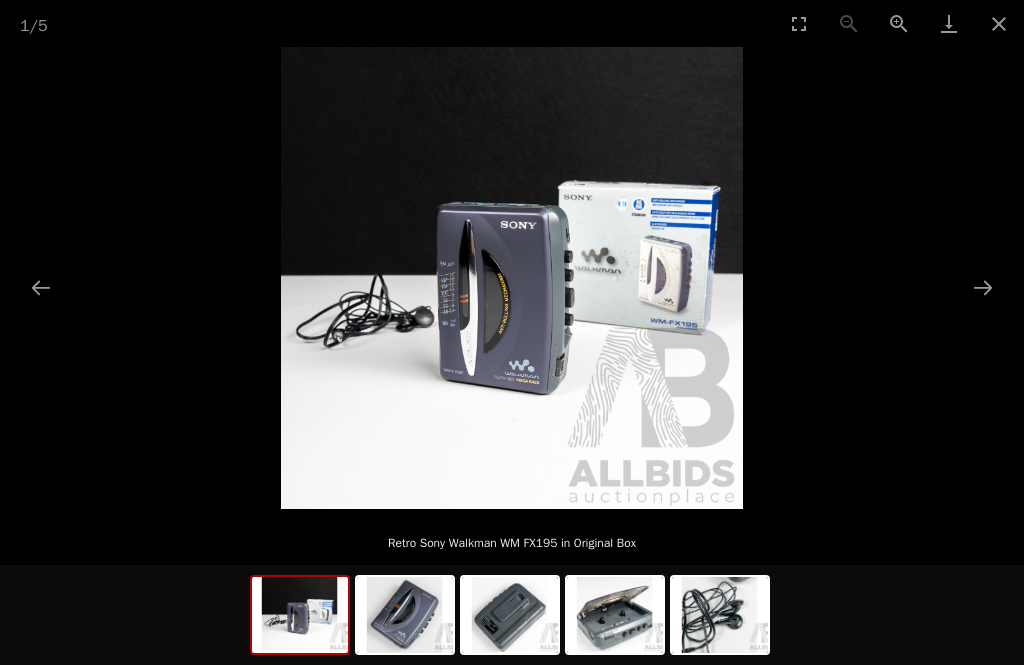 click at bounding box center (983, 287) 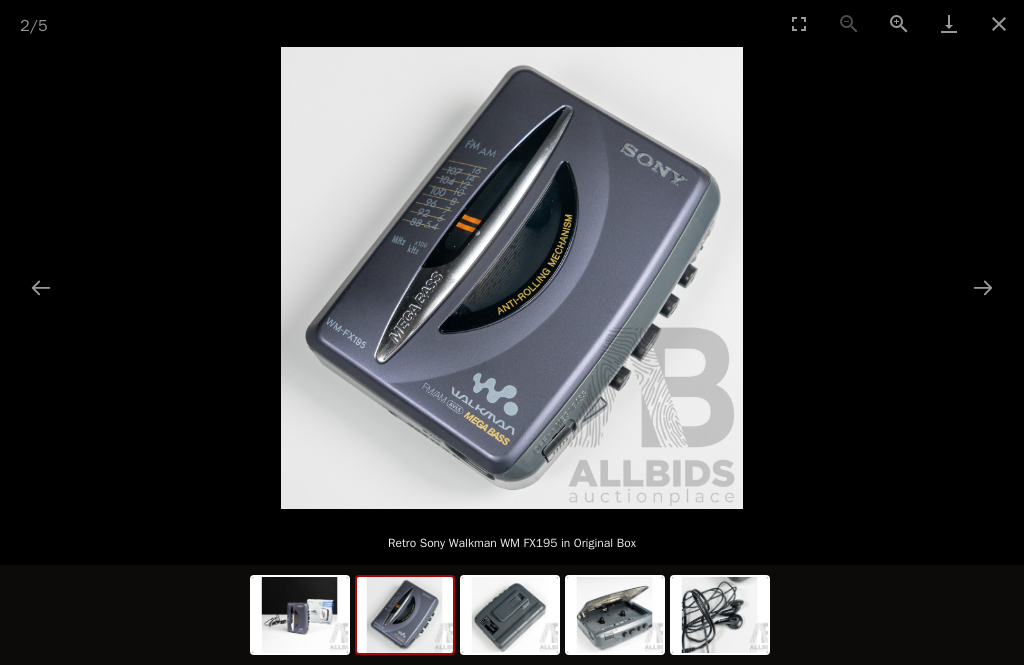 click at bounding box center (983, 287) 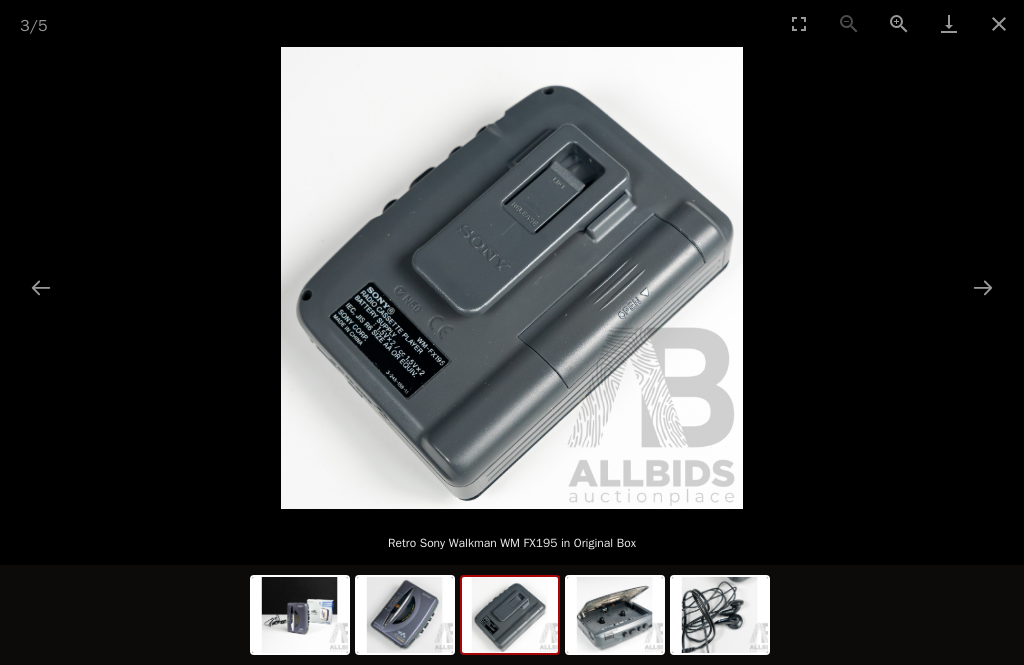 click at bounding box center [983, 287] 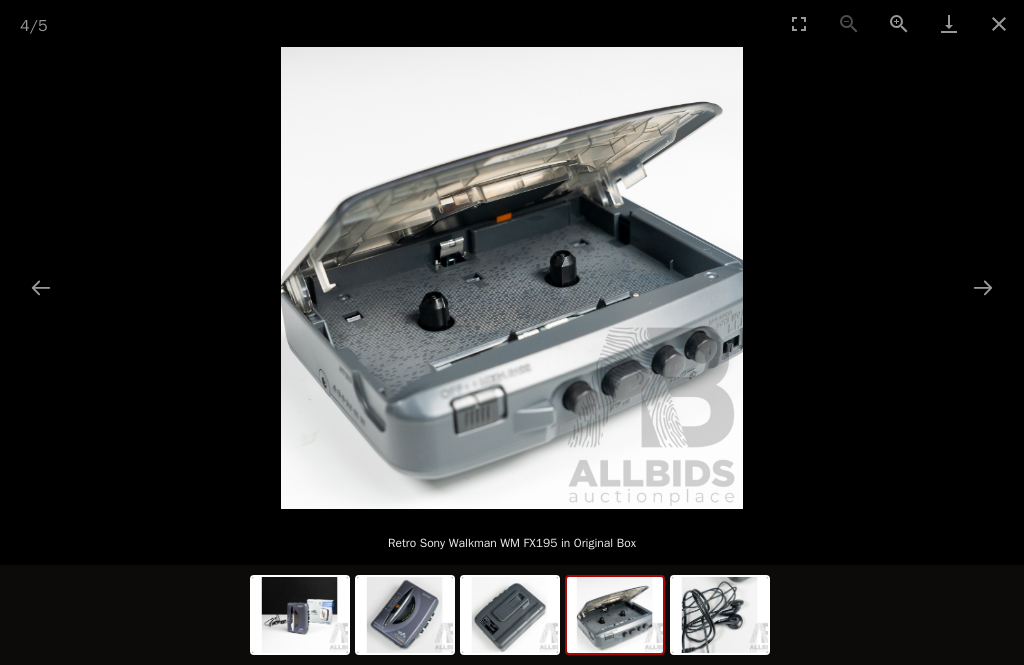 click at bounding box center [983, 287] 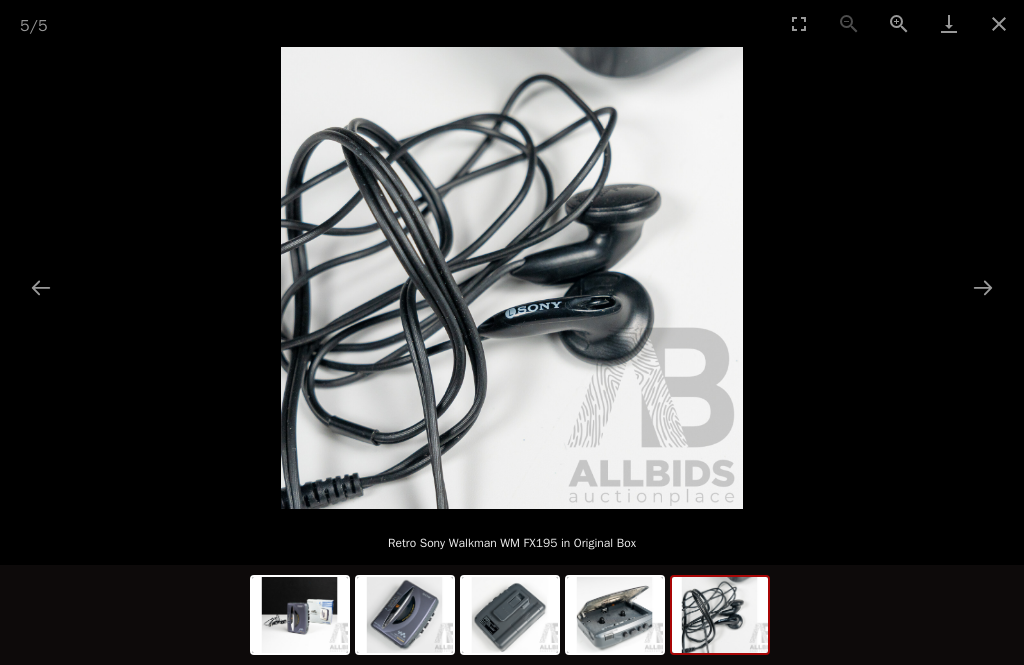 click at bounding box center (983, 287) 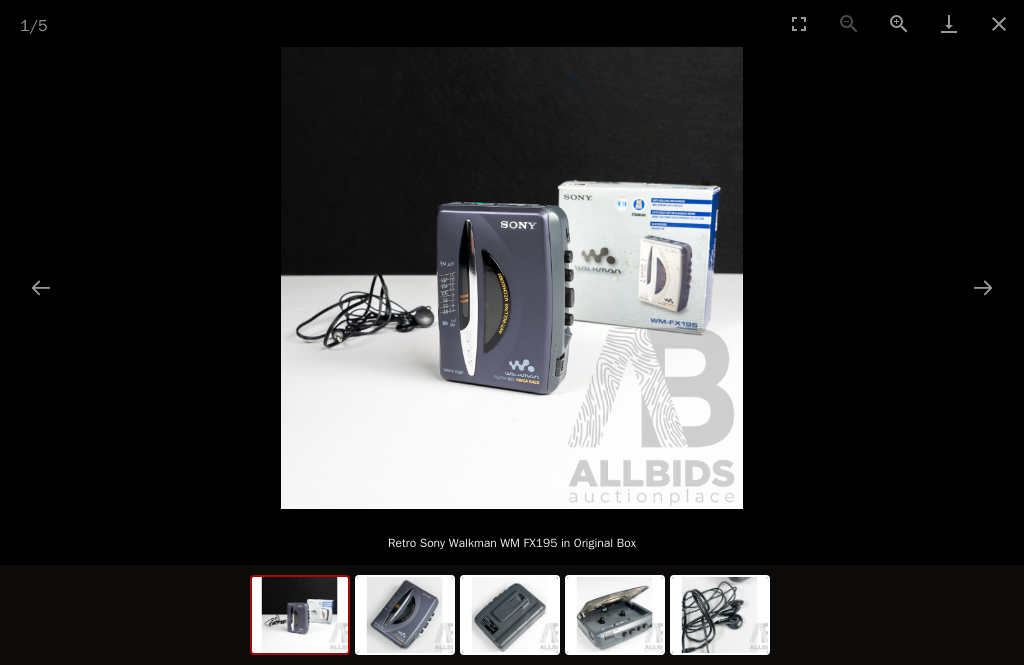 click at bounding box center (999, 23) 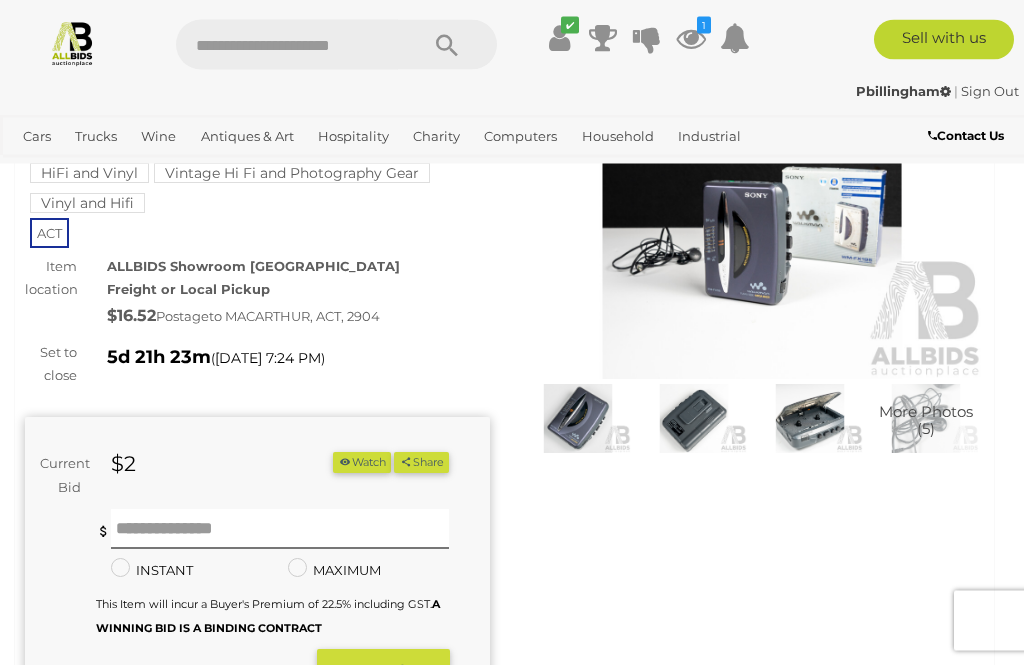 scroll, scrollTop: 179, scrollLeft: 0, axis: vertical 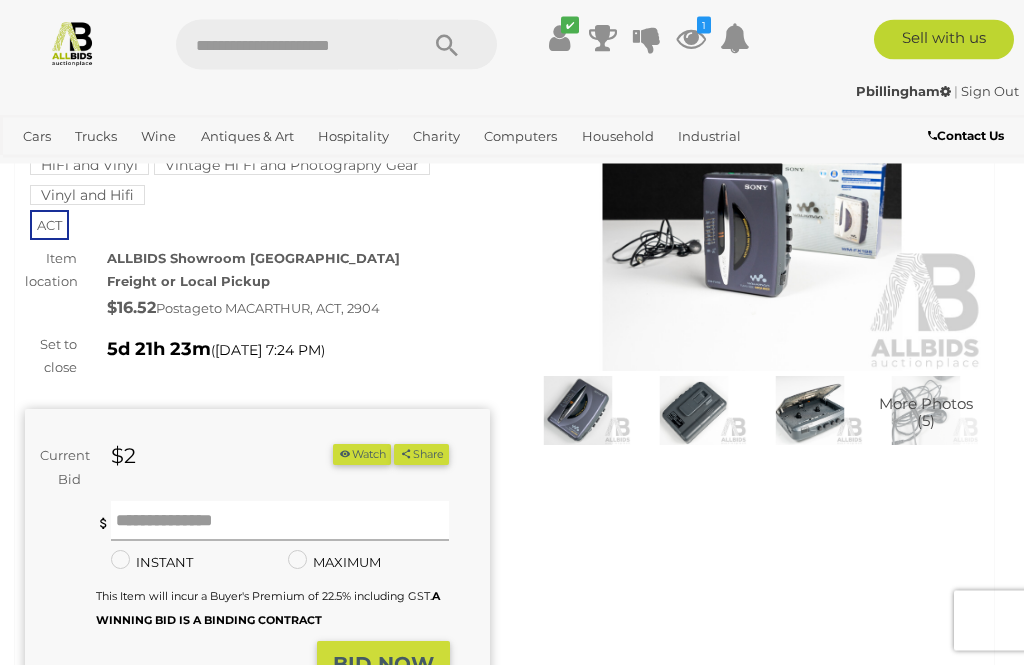 click at bounding box center (280, 522) 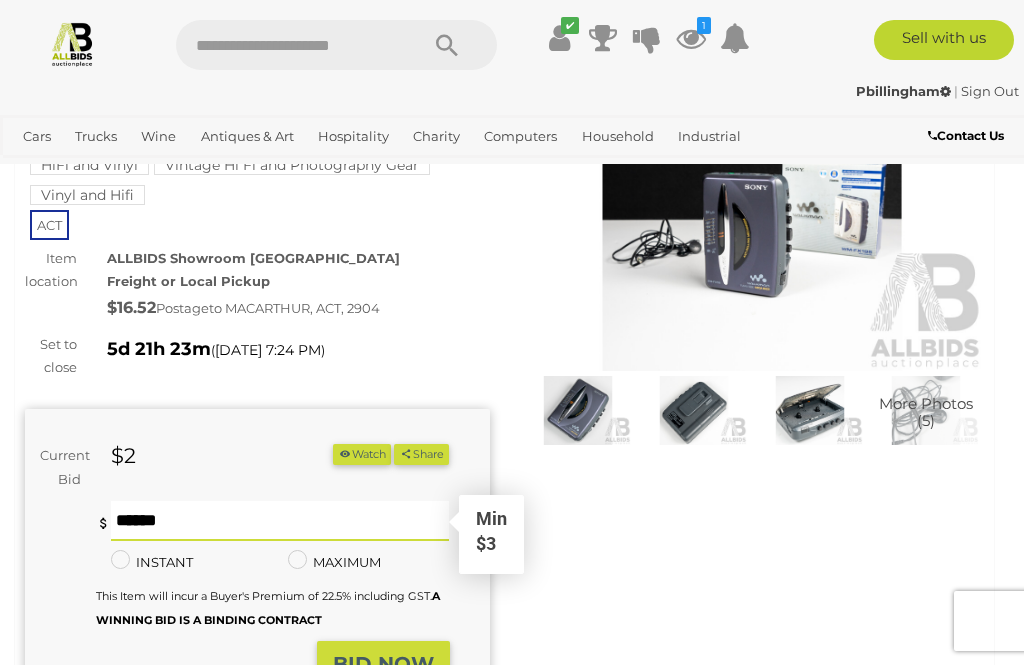scroll, scrollTop: 179, scrollLeft: 0, axis: vertical 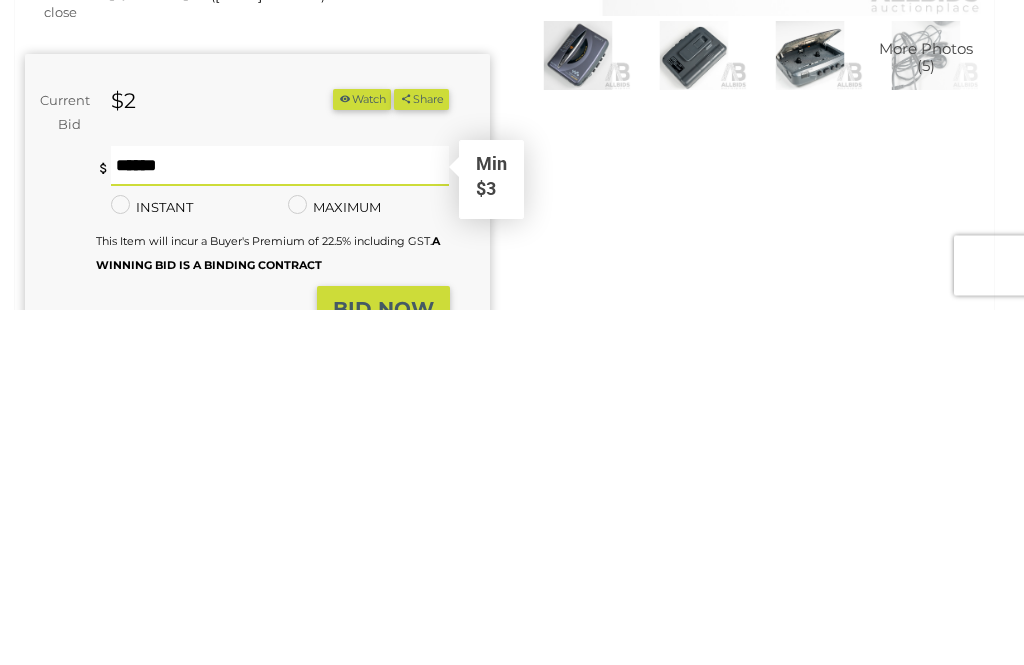 type on "**" 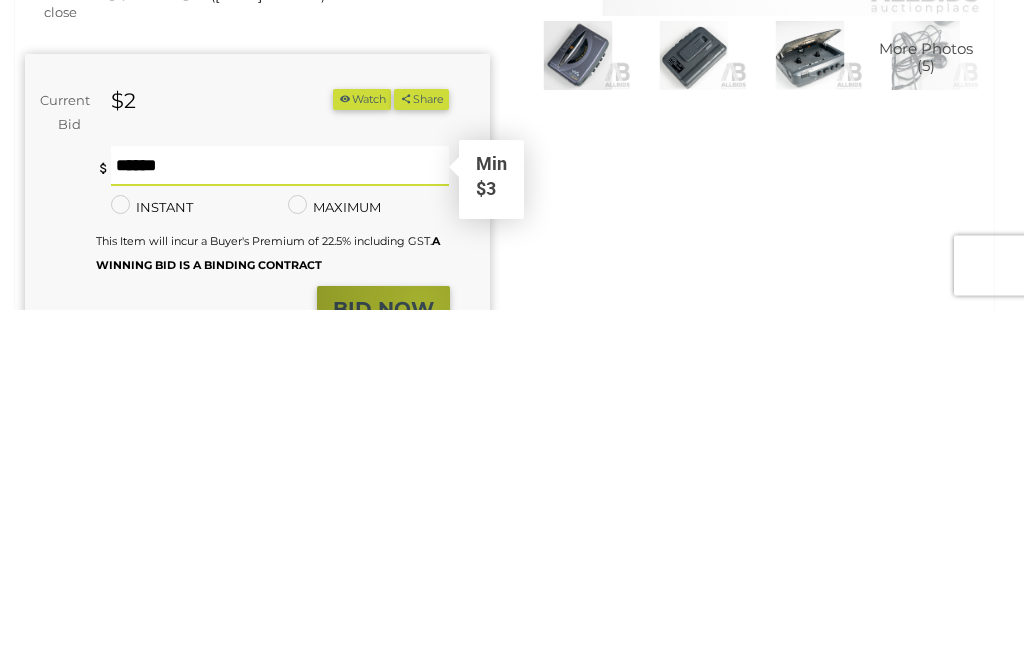 click on "BID NOW" at bounding box center [383, 665] 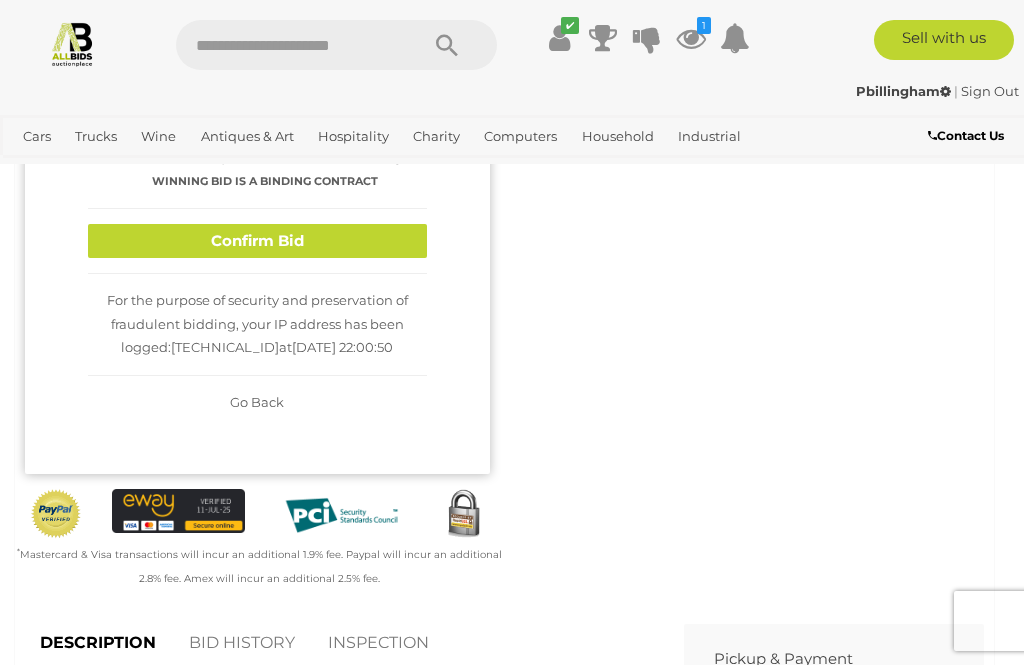 click on "Confirm Bid" at bounding box center (257, 241) 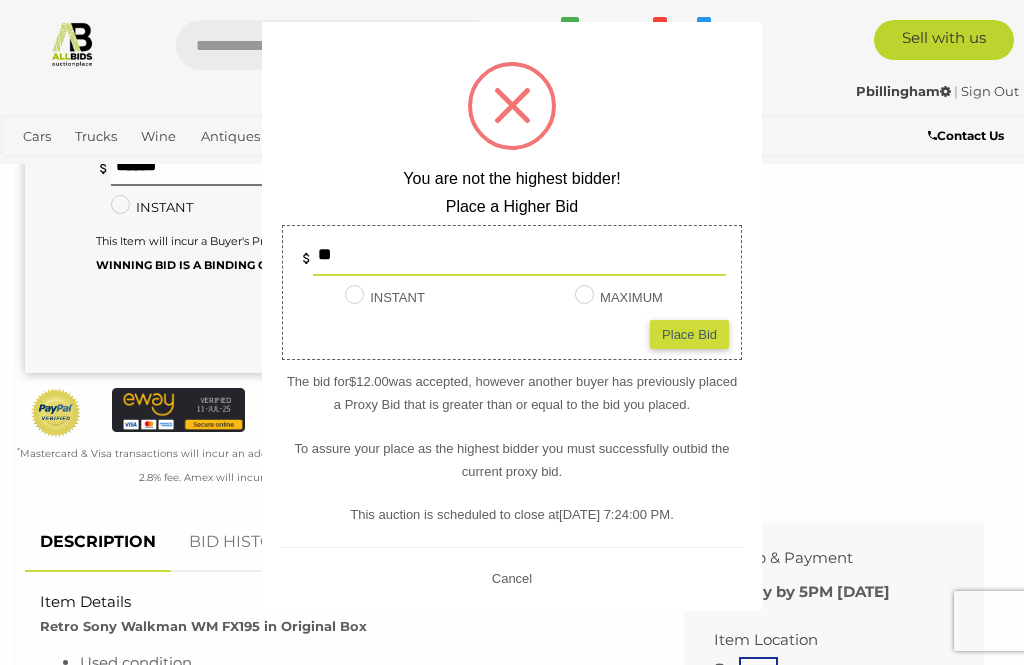 type 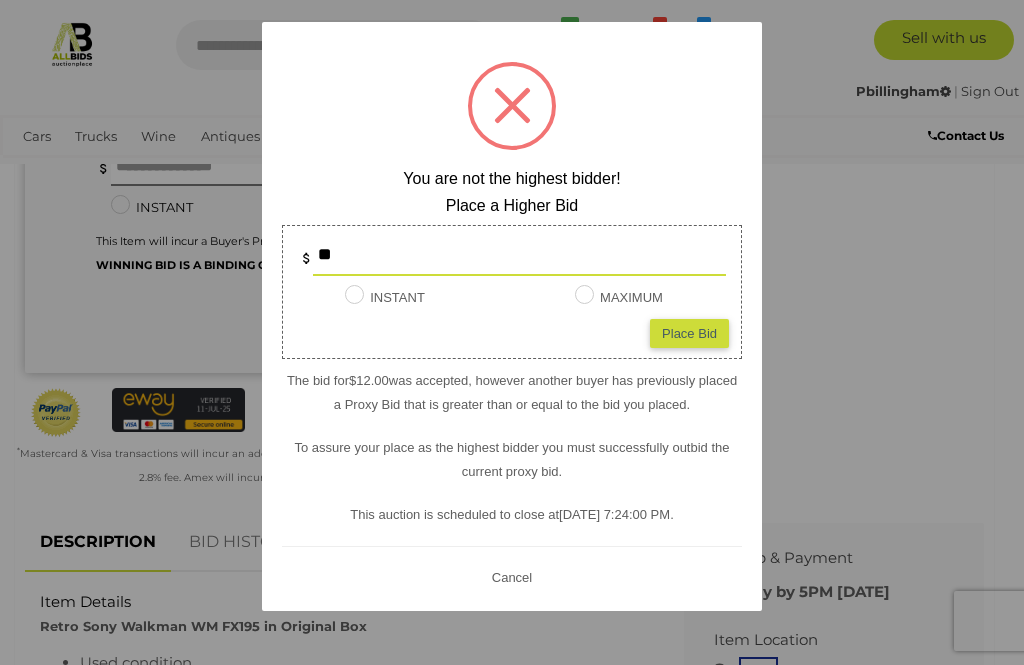 click on "? ! i     You are not the highest bidder!
Place a Higher Bid
**
INSTANT
Instant Bid only for this item
MAXIMUM
Place Bid
The bid for  $12.00  was accepted, however another buyer has previously placed a Proxy Bid that is greater than or equal to the bid you placed.
To assure your place as the highest bidder you must successfully outbid the current proxy bid." at bounding box center (512, 316) 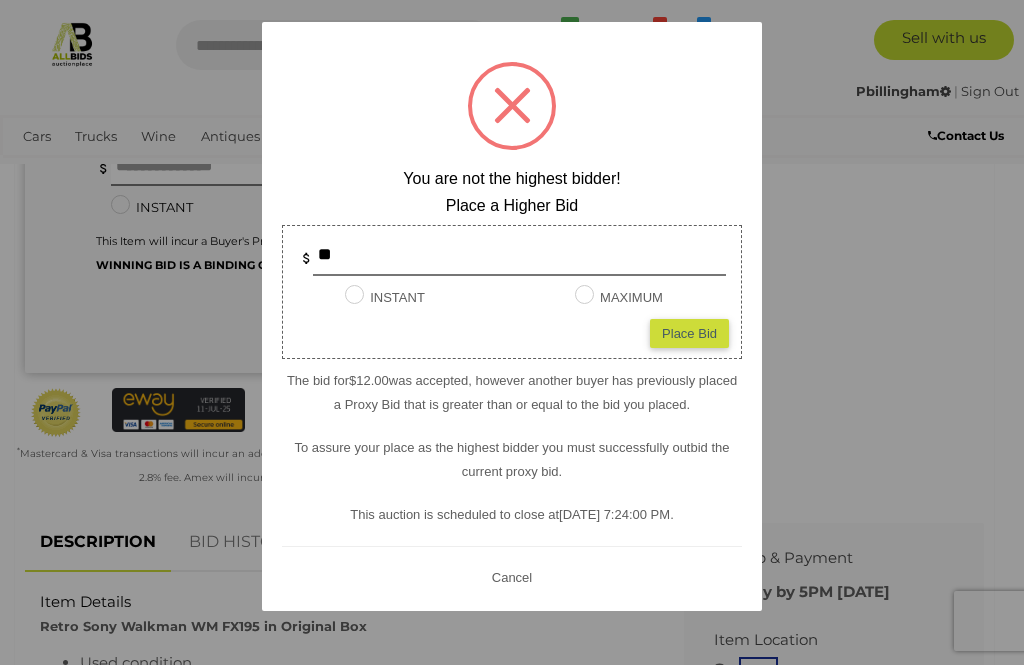 click at bounding box center (512, 332) 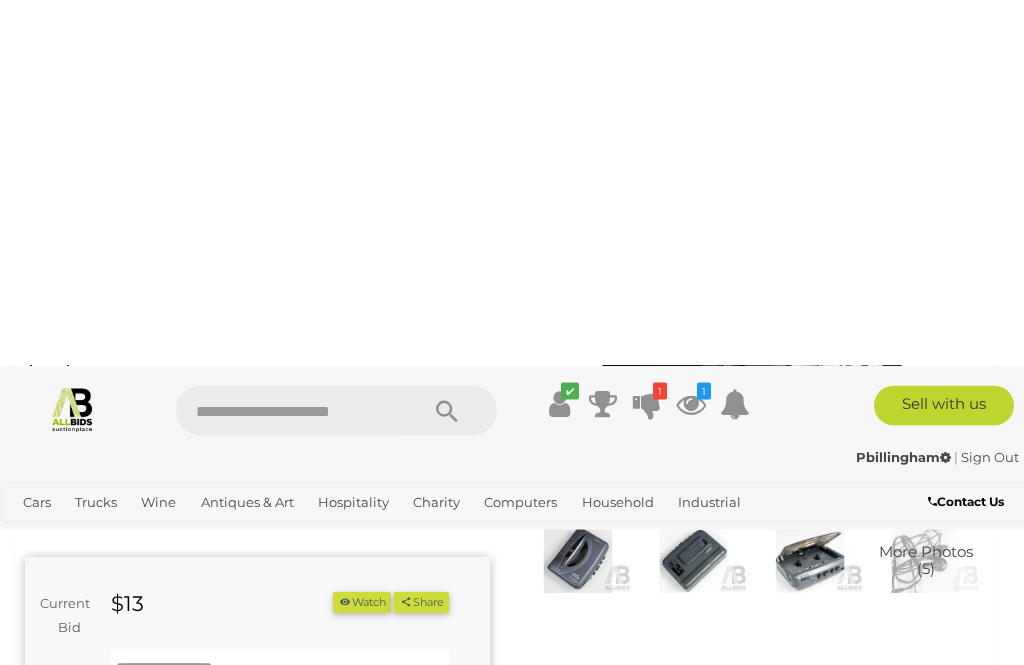 scroll, scrollTop: 0, scrollLeft: 0, axis: both 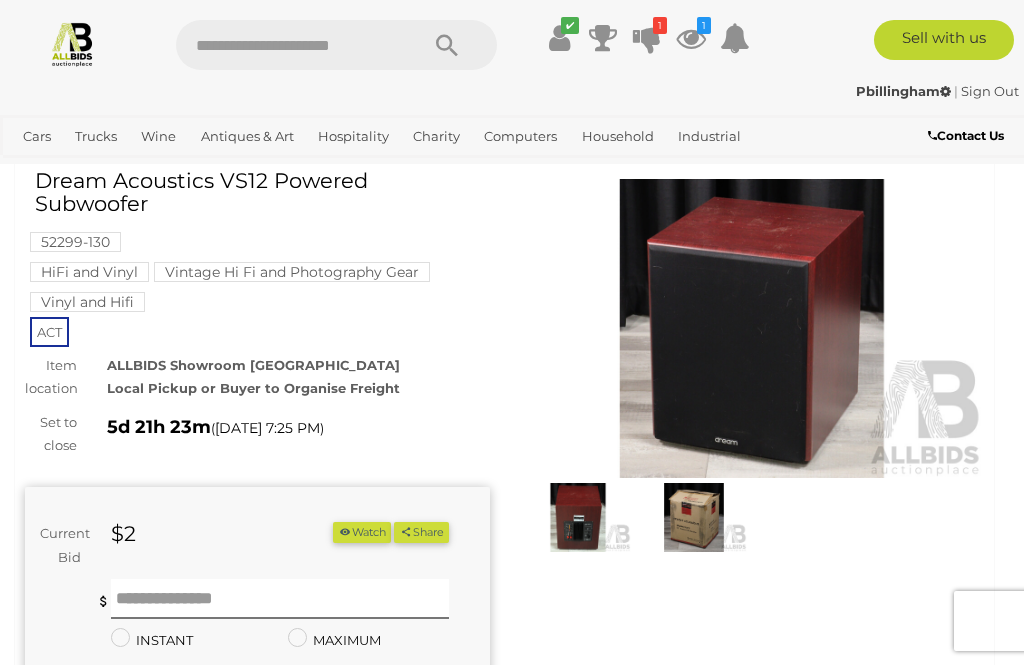 click at bounding box center (752, 328) 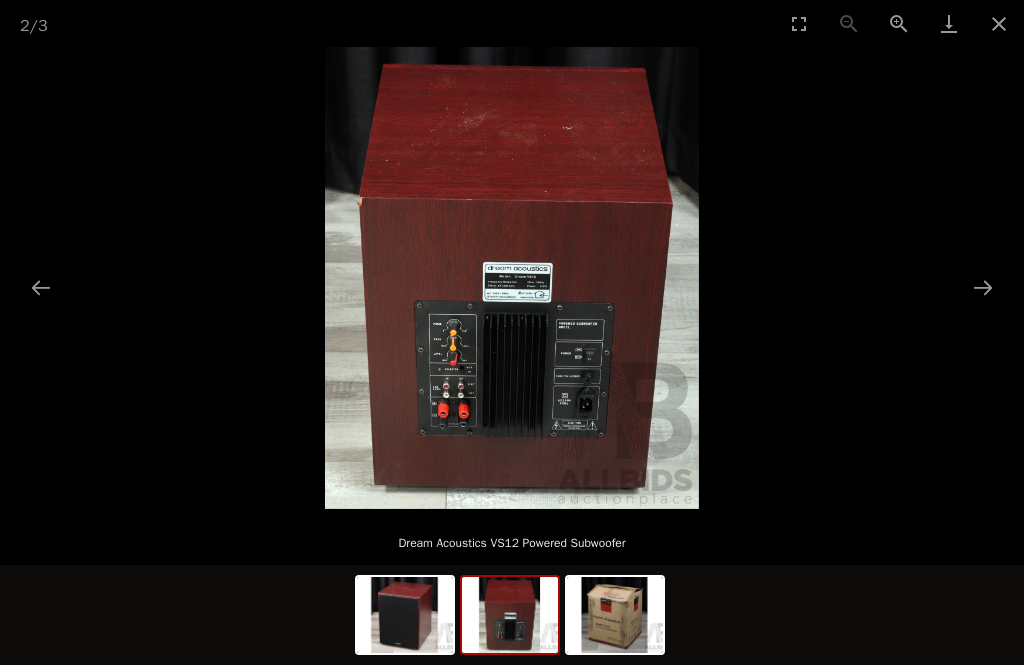 click at bounding box center (512, 278) 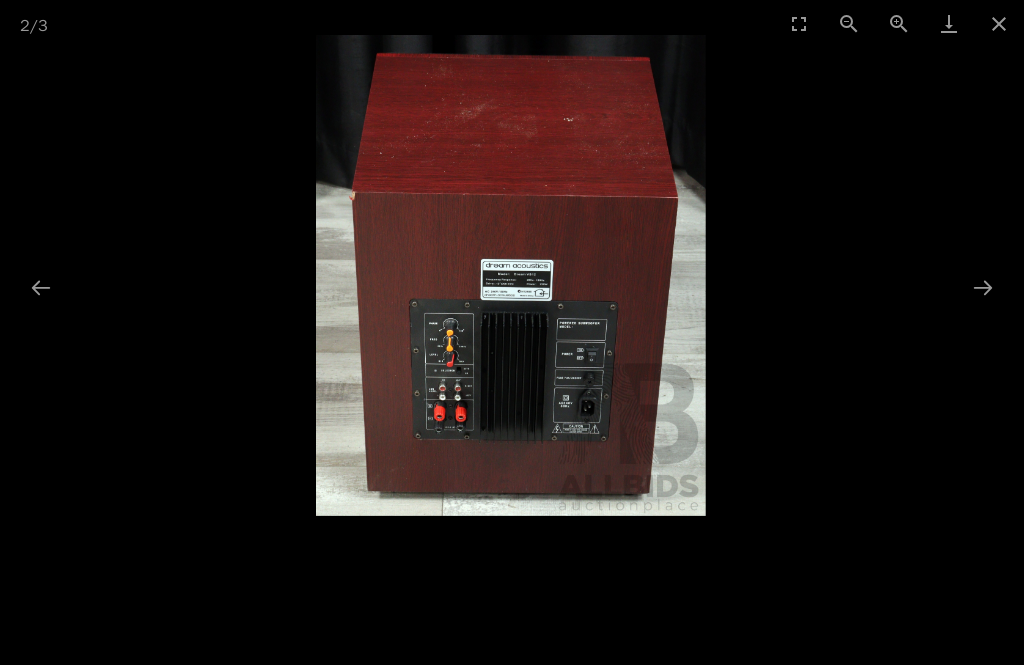 click at bounding box center [999, 23] 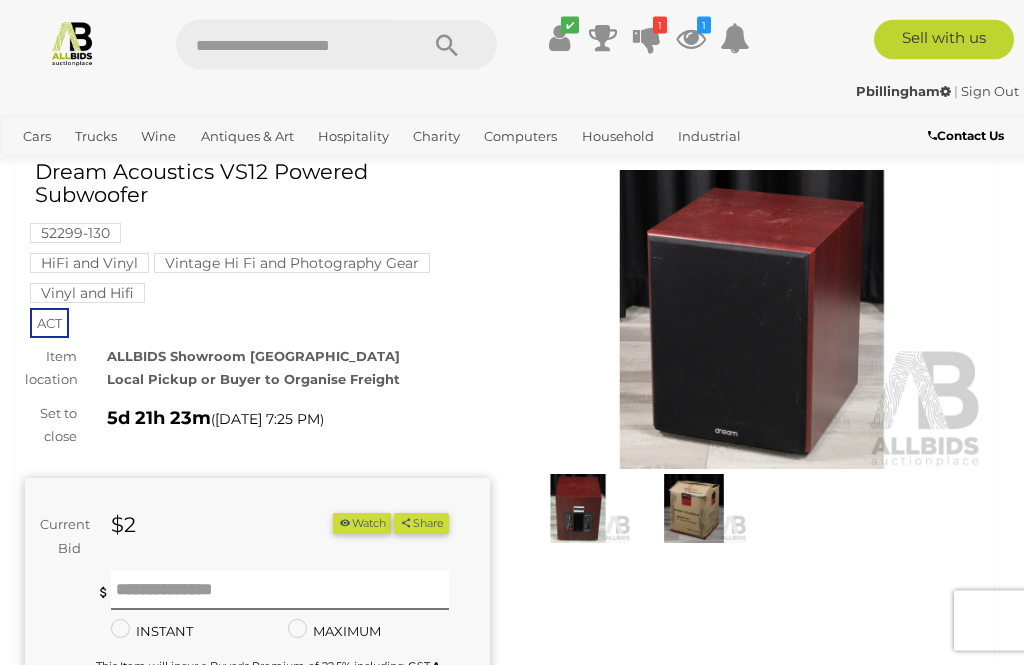 scroll, scrollTop: 0, scrollLeft: 0, axis: both 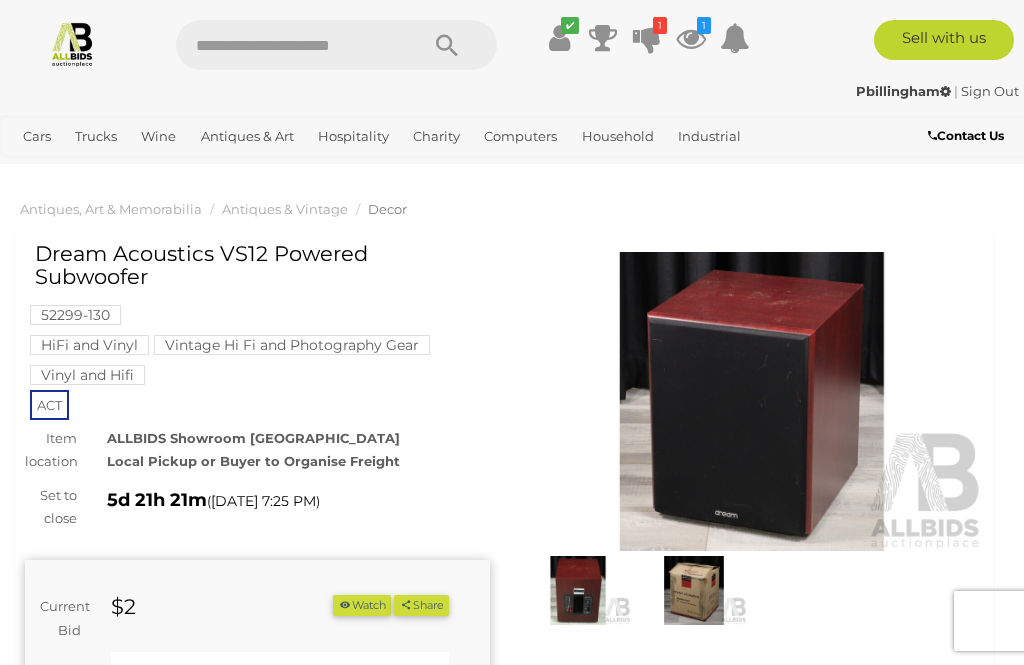 click on "Computers" at bounding box center (520, 136) 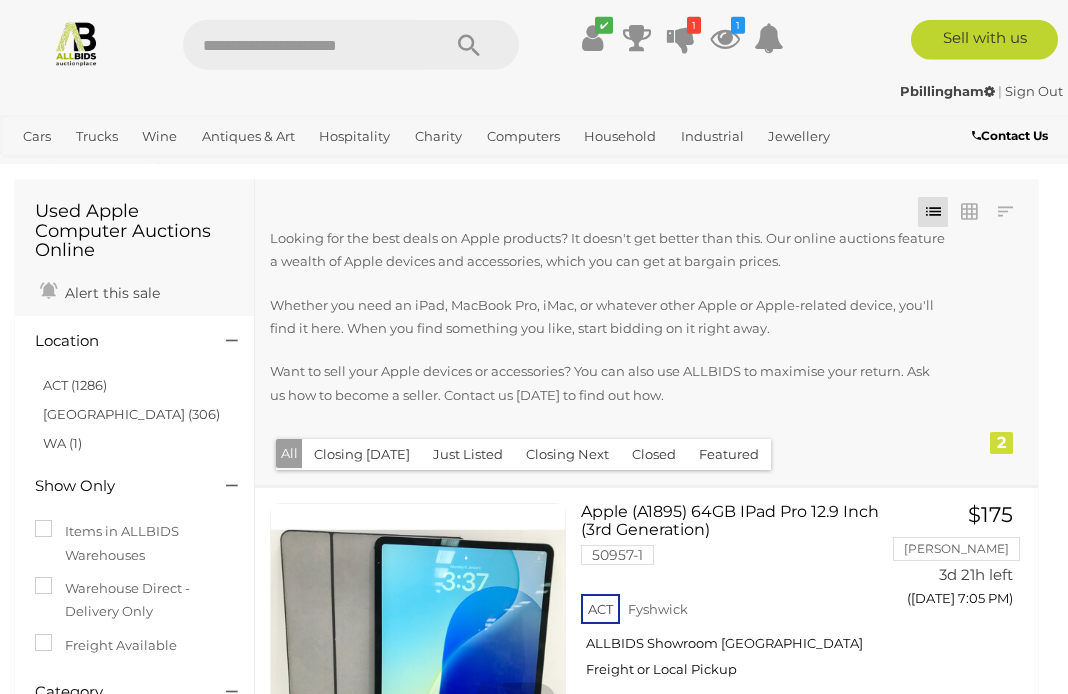 scroll, scrollTop: 0, scrollLeft: 0, axis: both 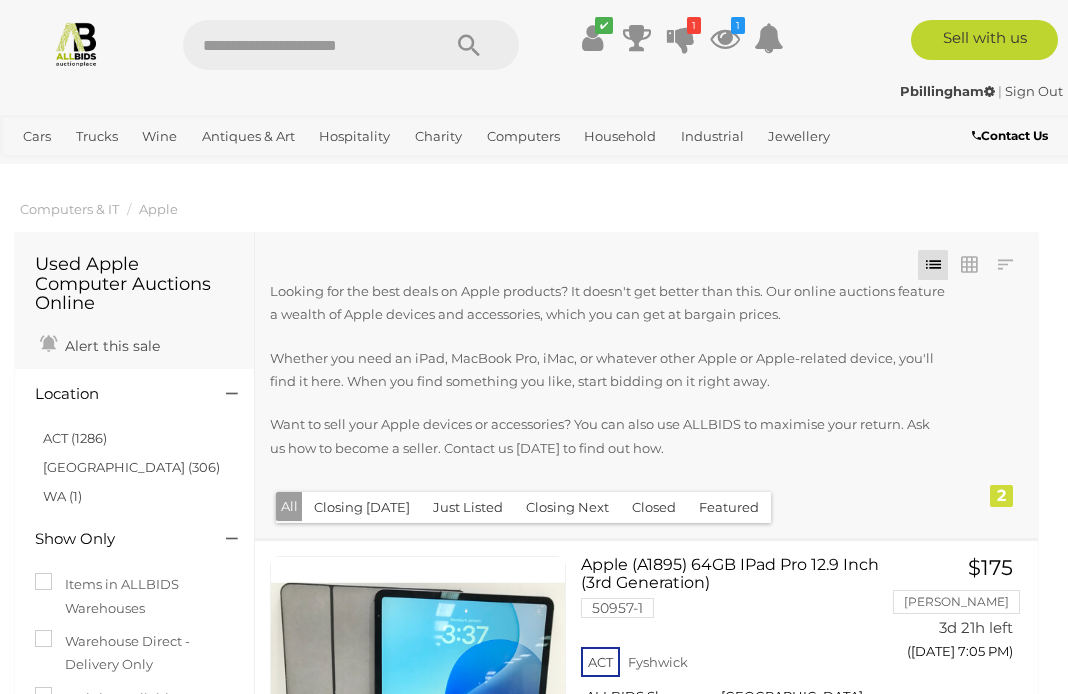 click on "Household" at bounding box center [620, 136] 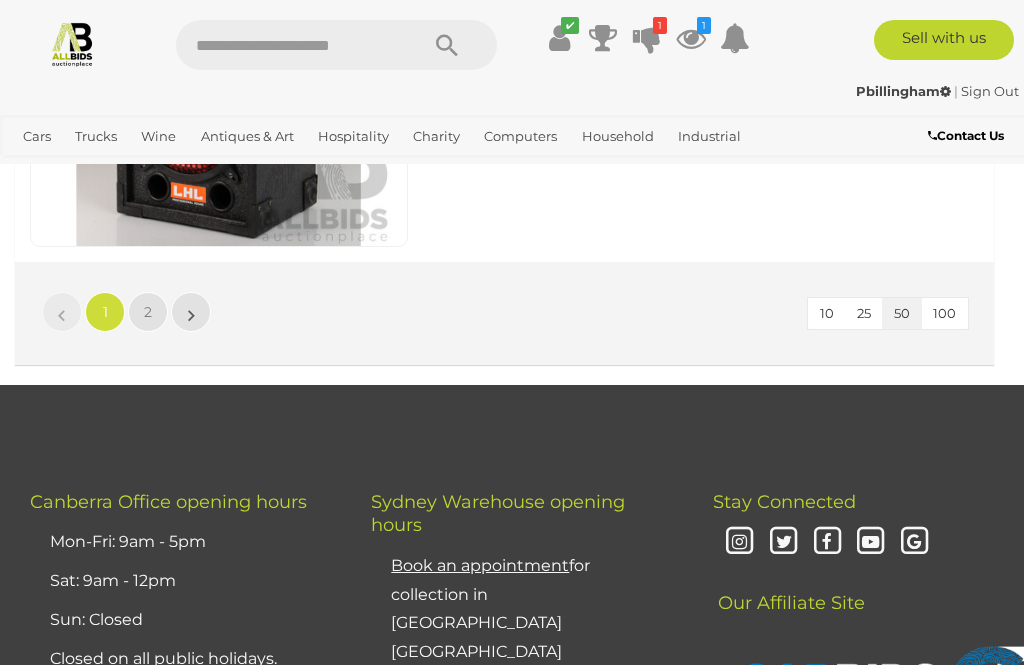 scroll, scrollTop: 19357, scrollLeft: 0, axis: vertical 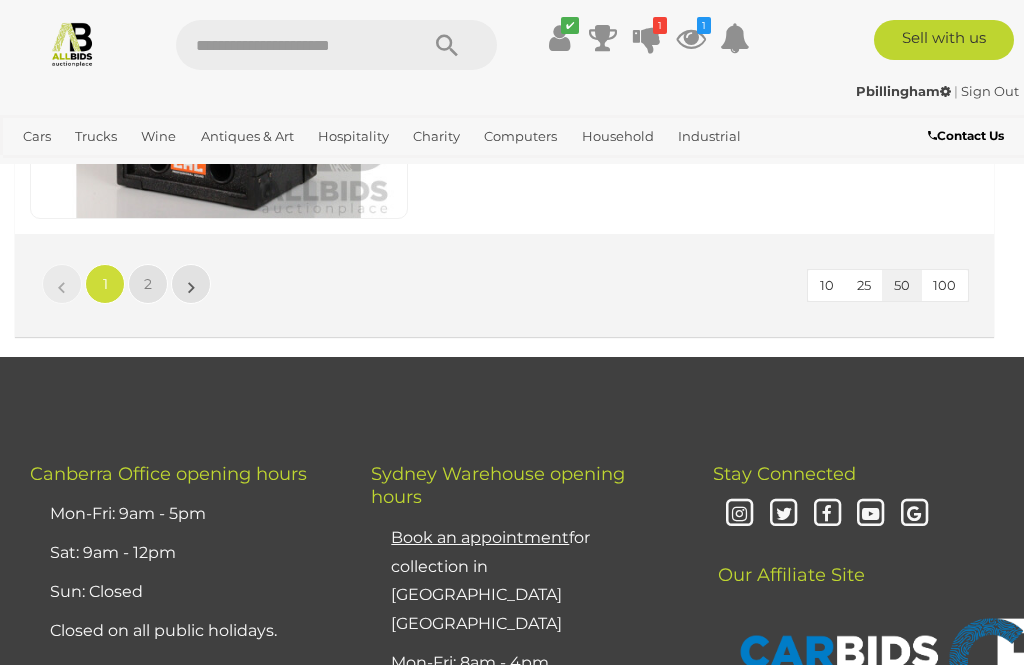 click on "2" at bounding box center (148, 284) 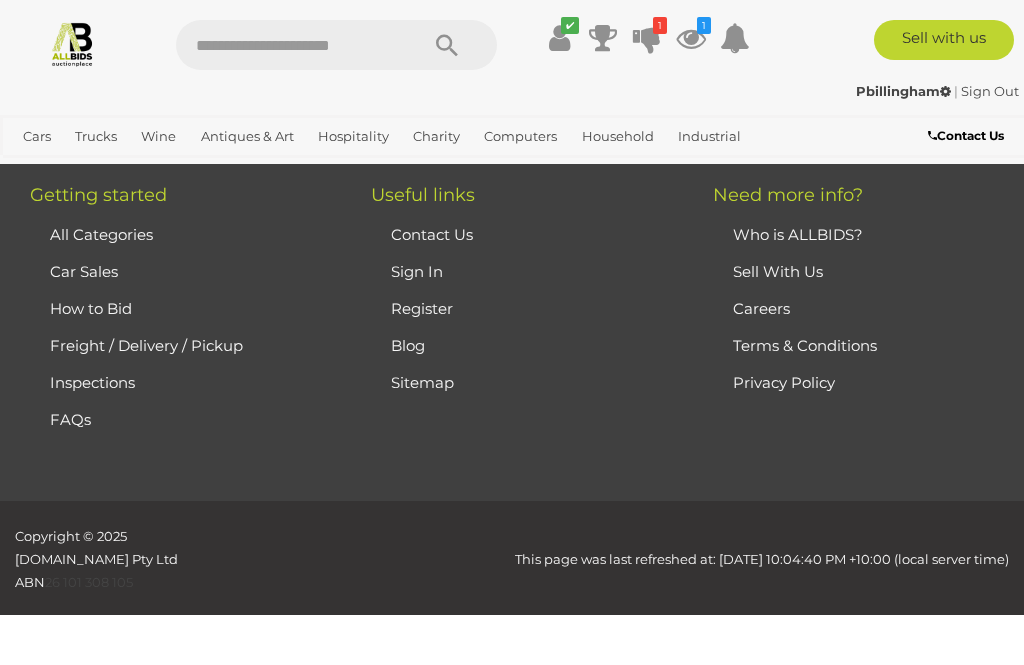 scroll, scrollTop: 140, scrollLeft: 0, axis: vertical 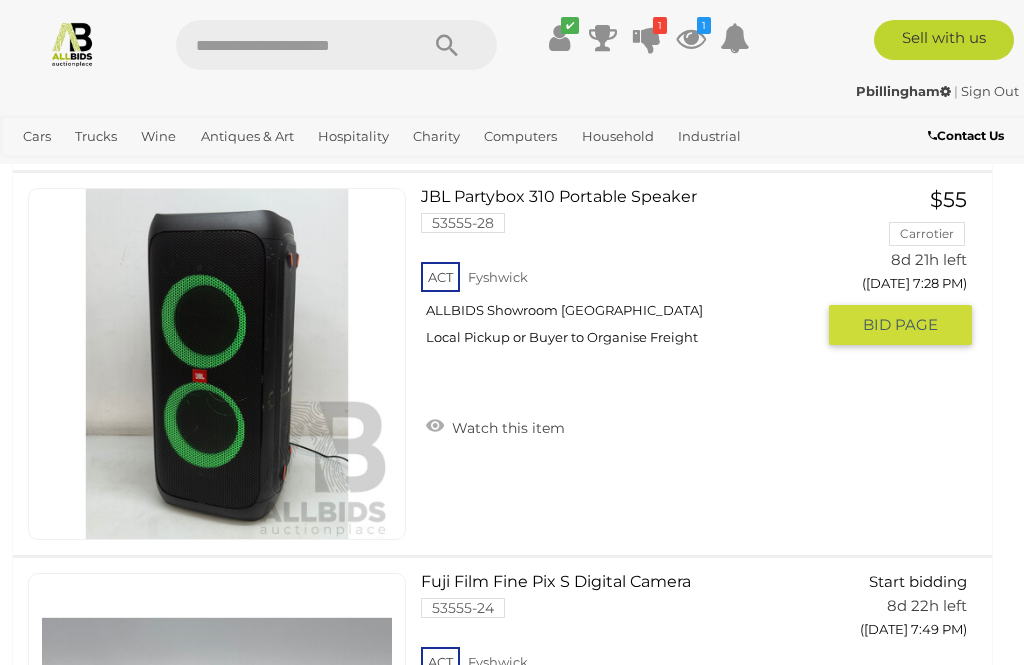 click on "JBL Partybox 310 Portable Speaker
53555-28
ACT
Fyshwick ALLBIDS Showroom Fyshwick" at bounding box center [625, 274] 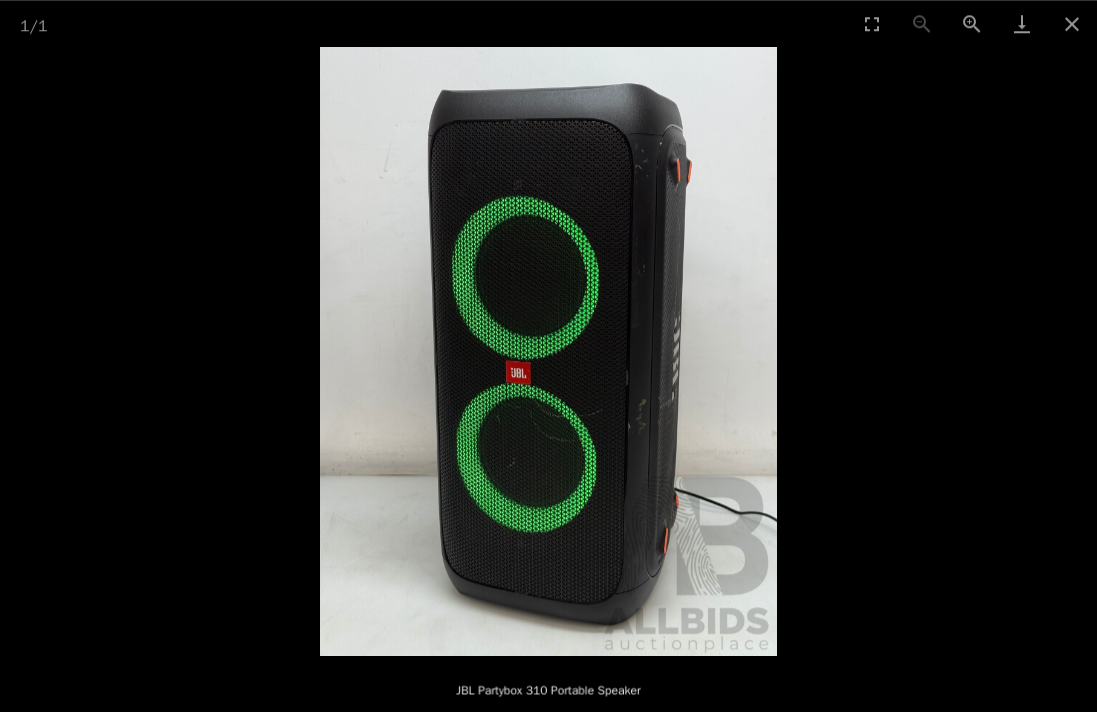 scroll, scrollTop: 131, scrollLeft: 0, axis: vertical 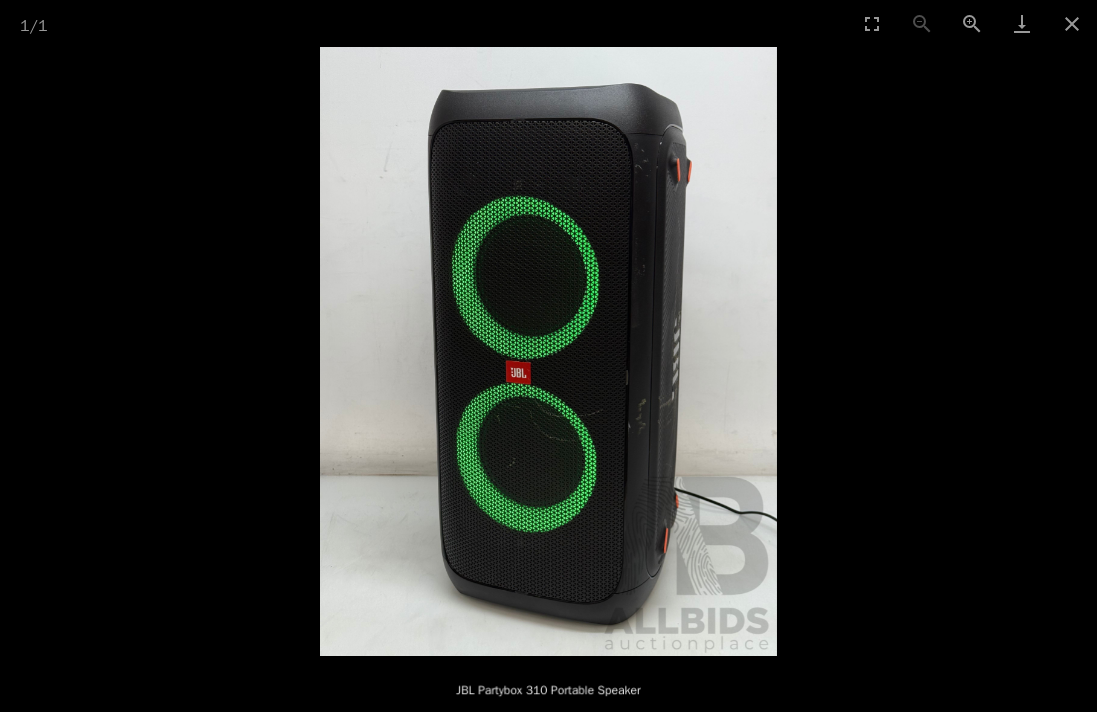 click at bounding box center [1072, 23] 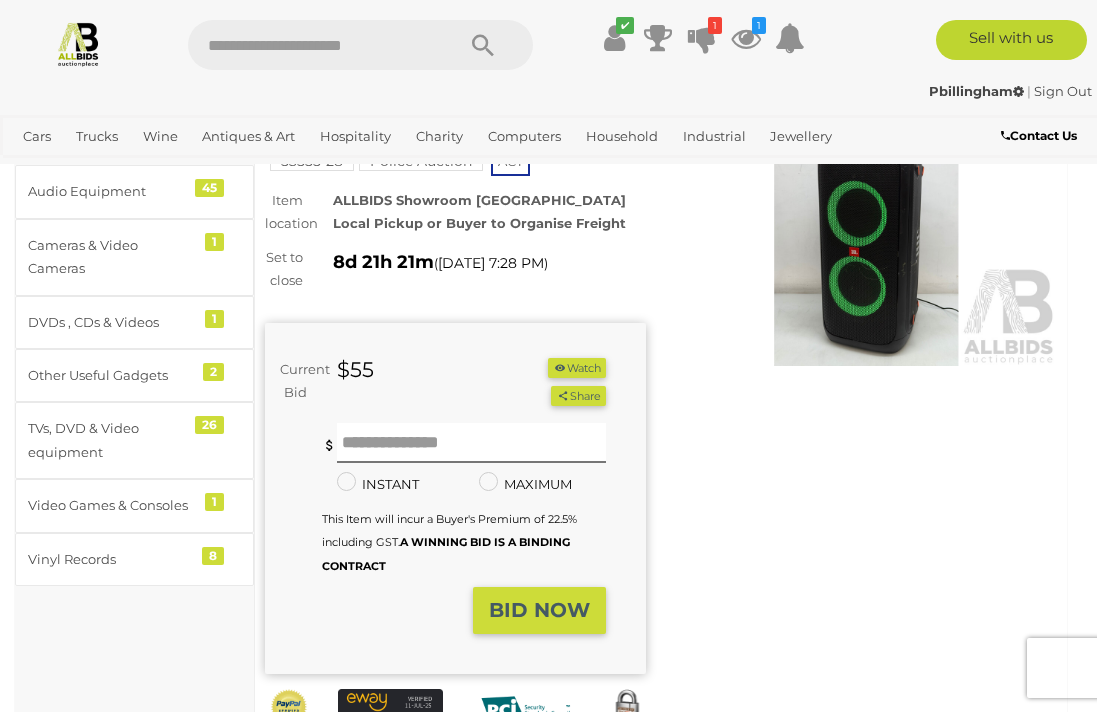 scroll, scrollTop: 0, scrollLeft: 0, axis: both 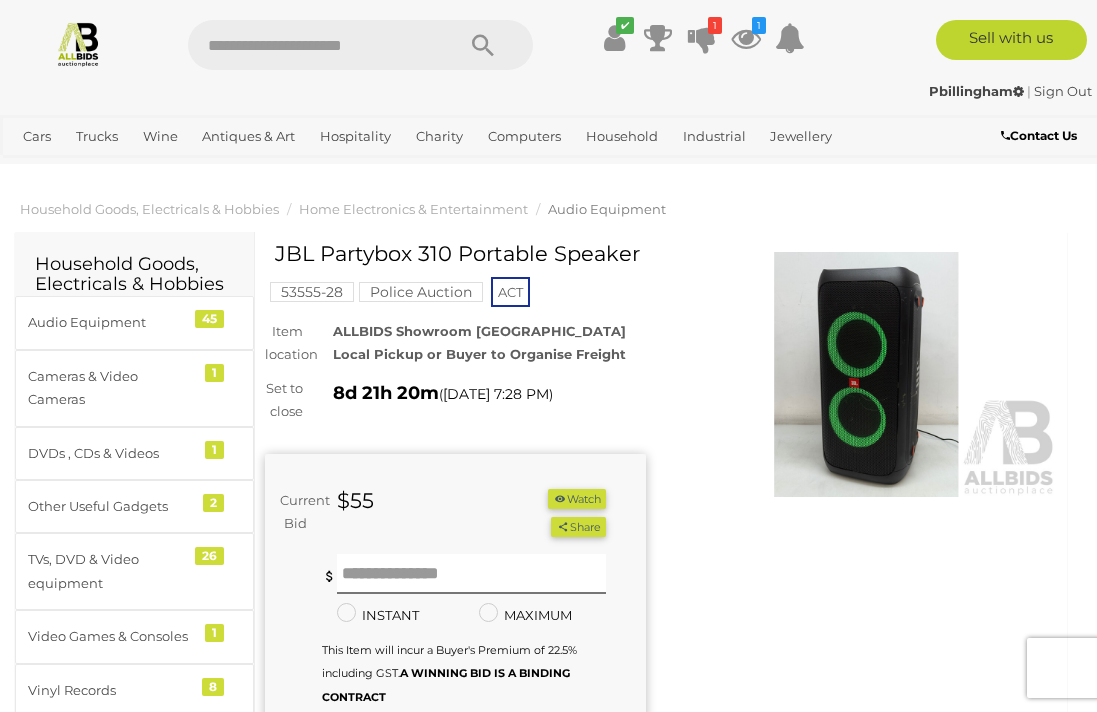 click on "Industrial" at bounding box center [714, 136] 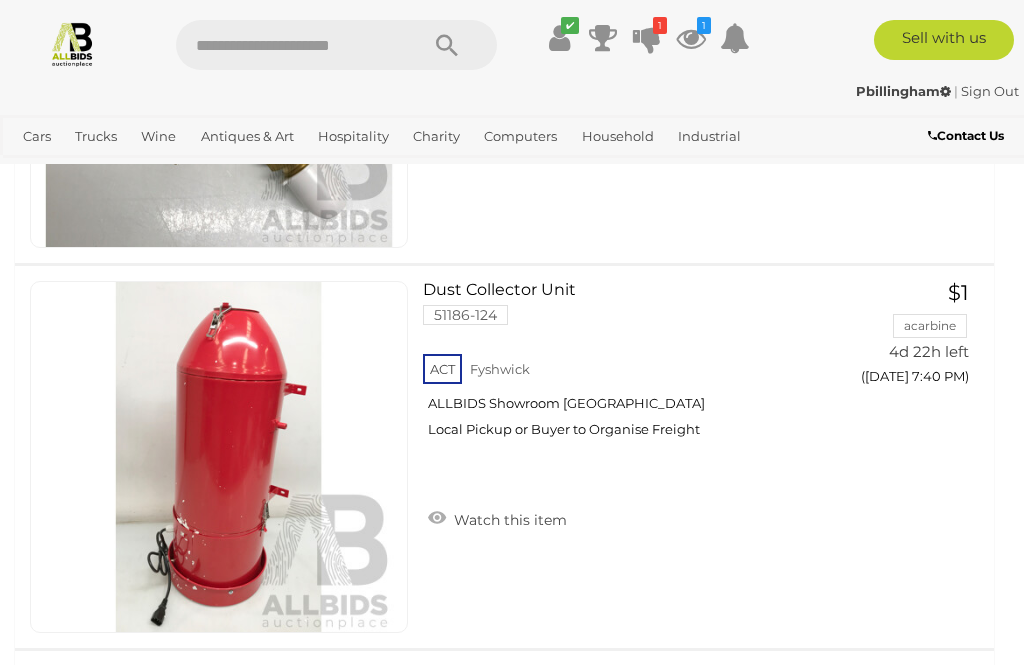 scroll, scrollTop: 7983, scrollLeft: 0, axis: vertical 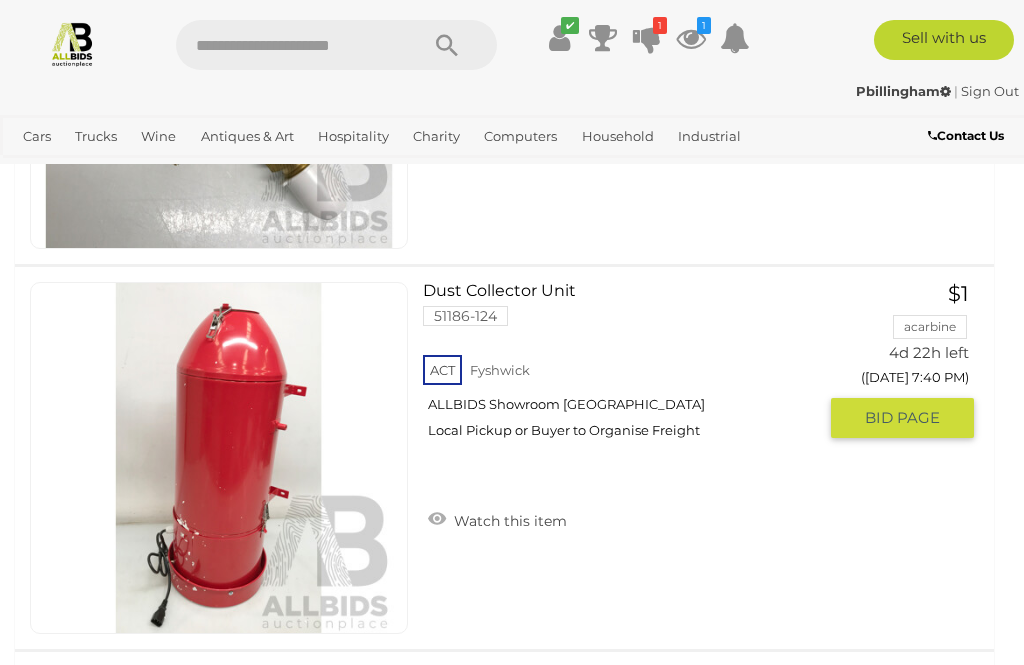 click on "Dust Collector Unit" at bounding box center (627, 293) 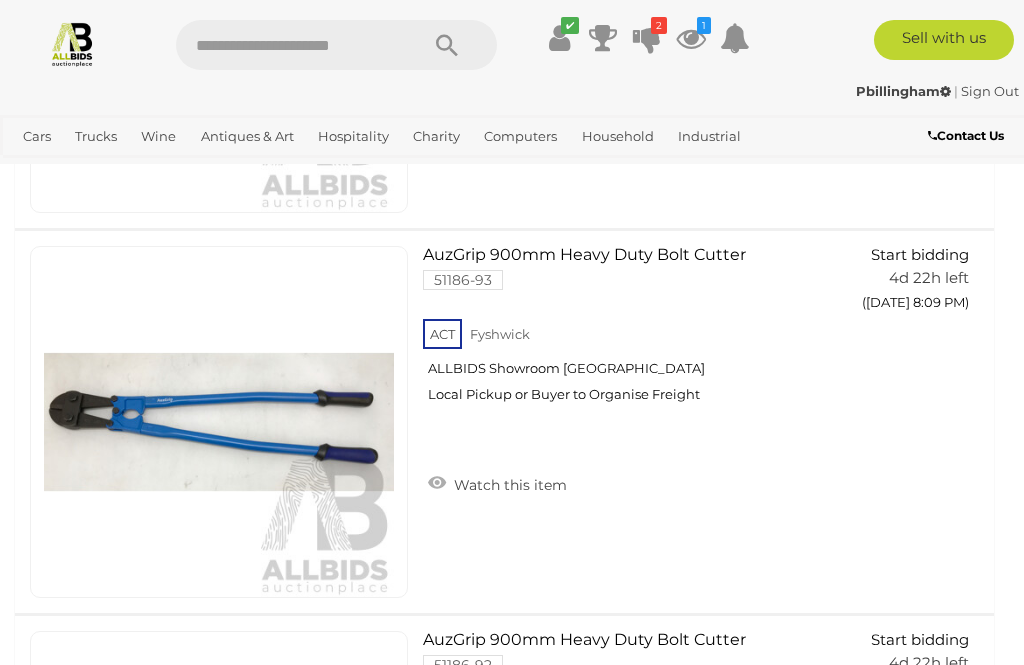 scroll, scrollTop: 16873, scrollLeft: 0, axis: vertical 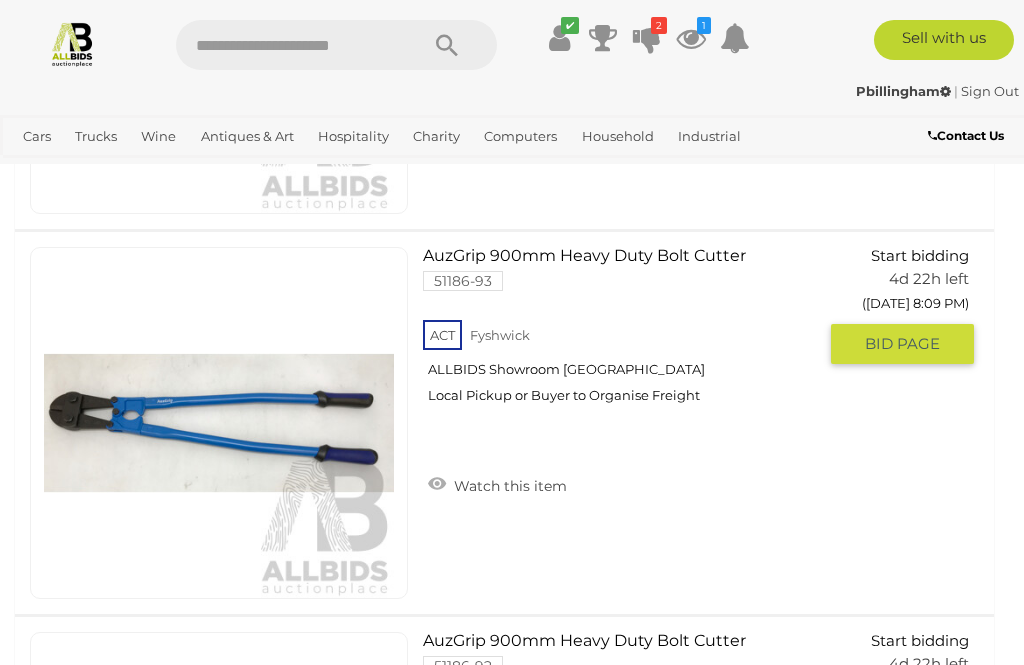 click at bounding box center (219, 423) 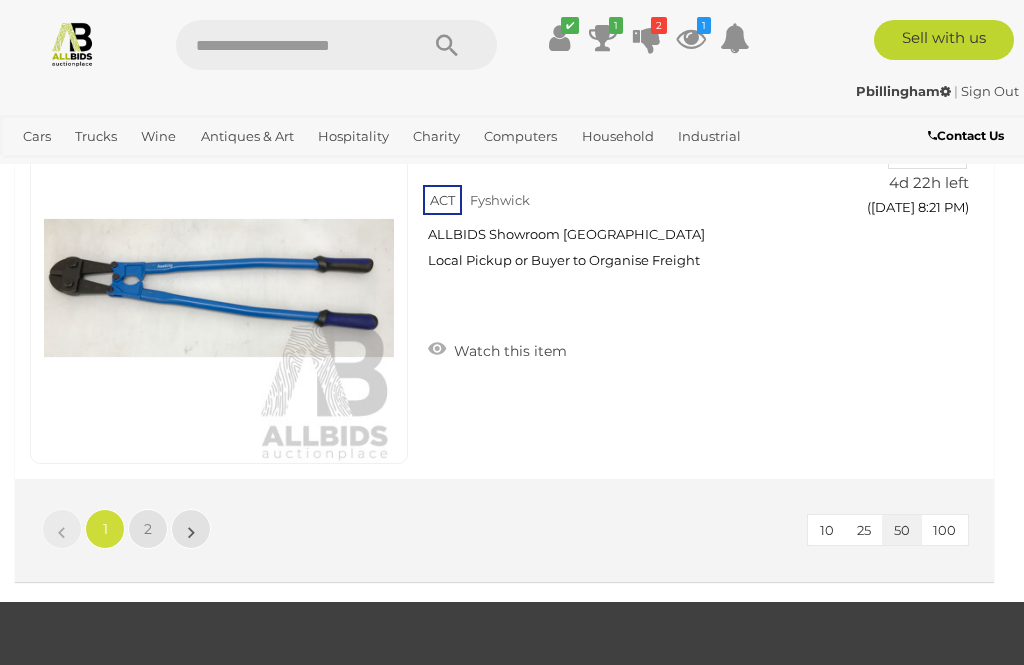 scroll, scrollTop: 19326, scrollLeft: 0, axis: vertical 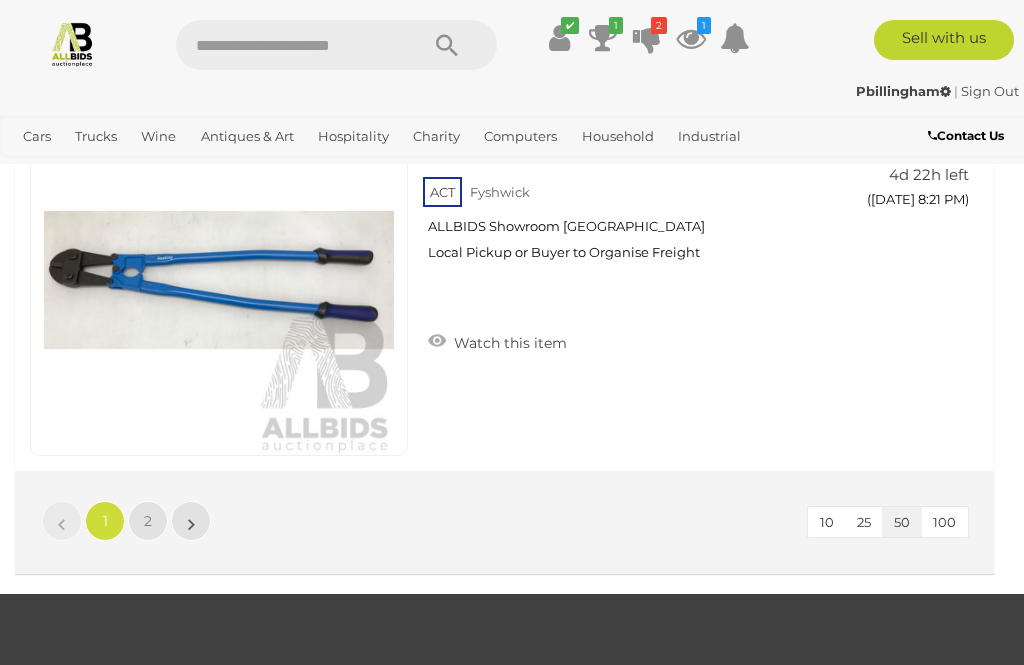 click on "2" at bounding box center [148, 521] 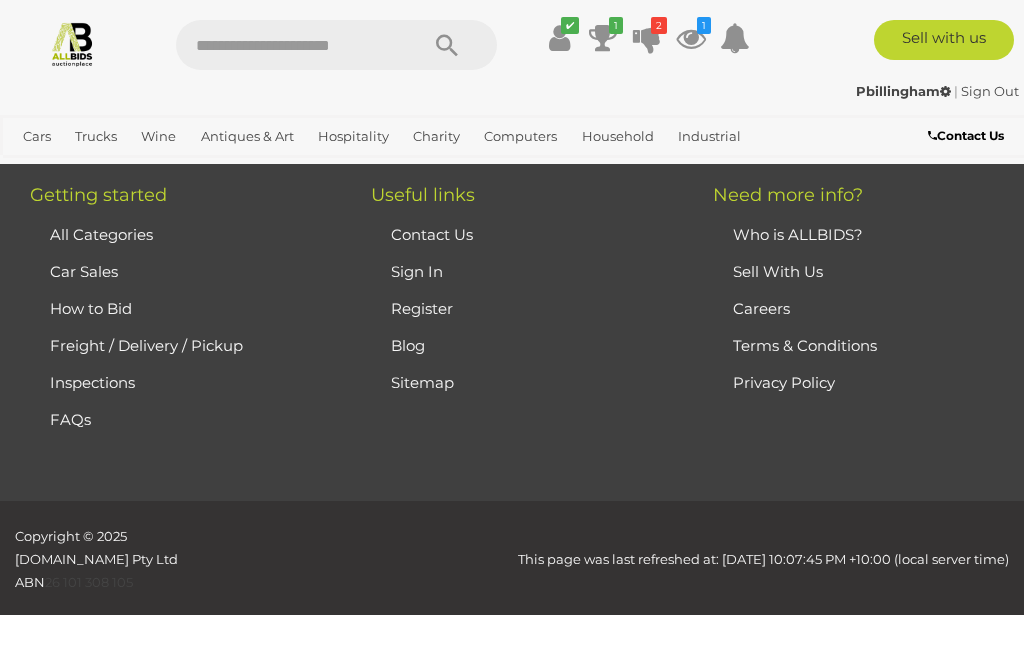 scroll, scrollTop: 343, scrollLeft: 0, axis: vertical 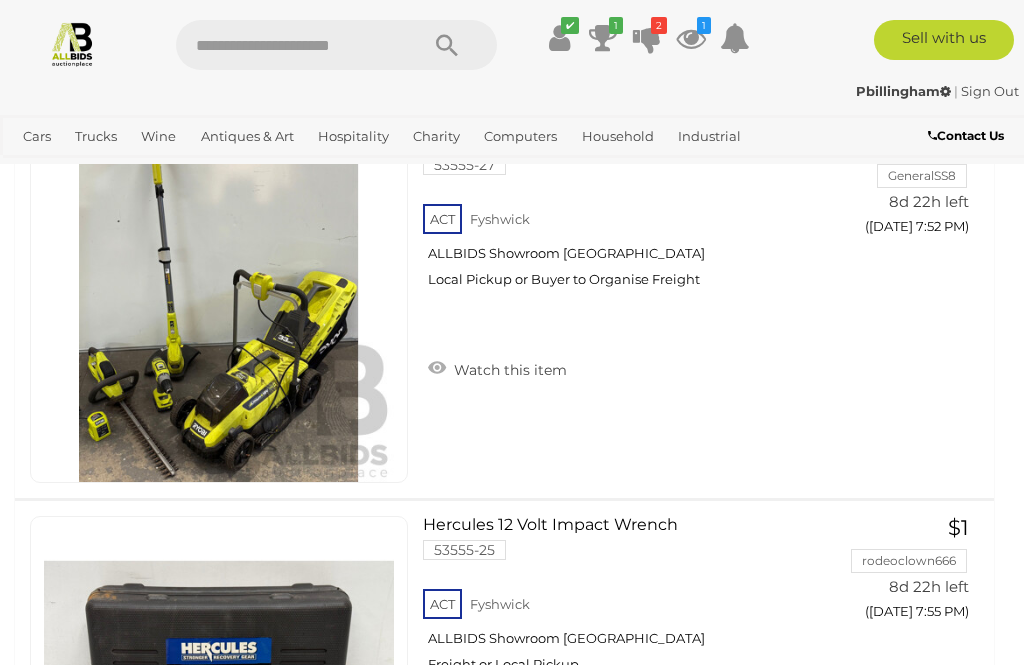 click on "Jewellery" at bounding box center [54, 169] 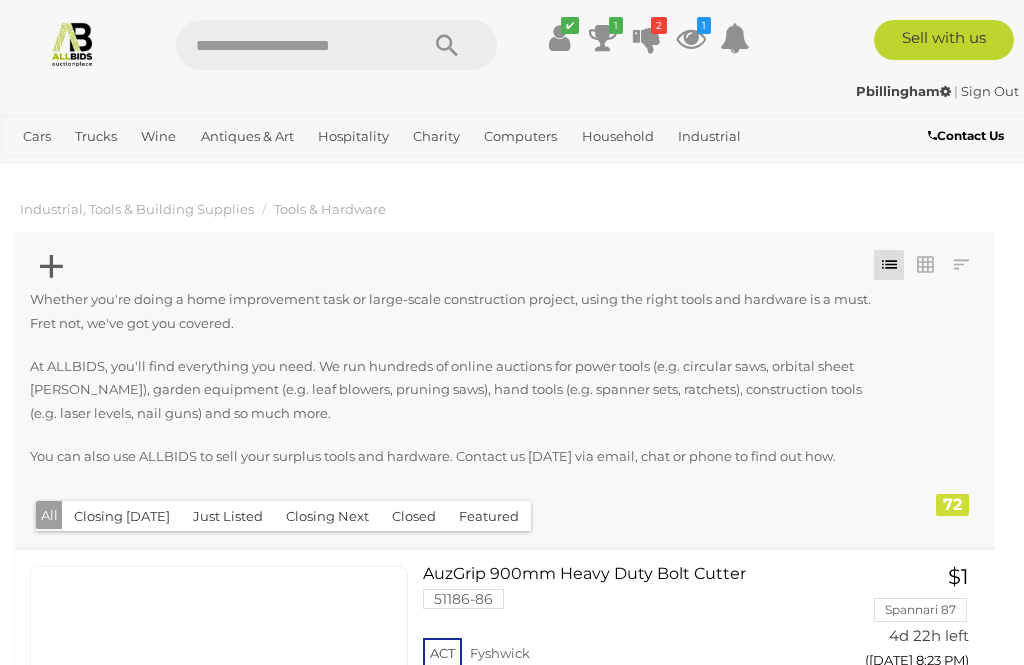 click on "Watches" at bounding box center (0, 0) 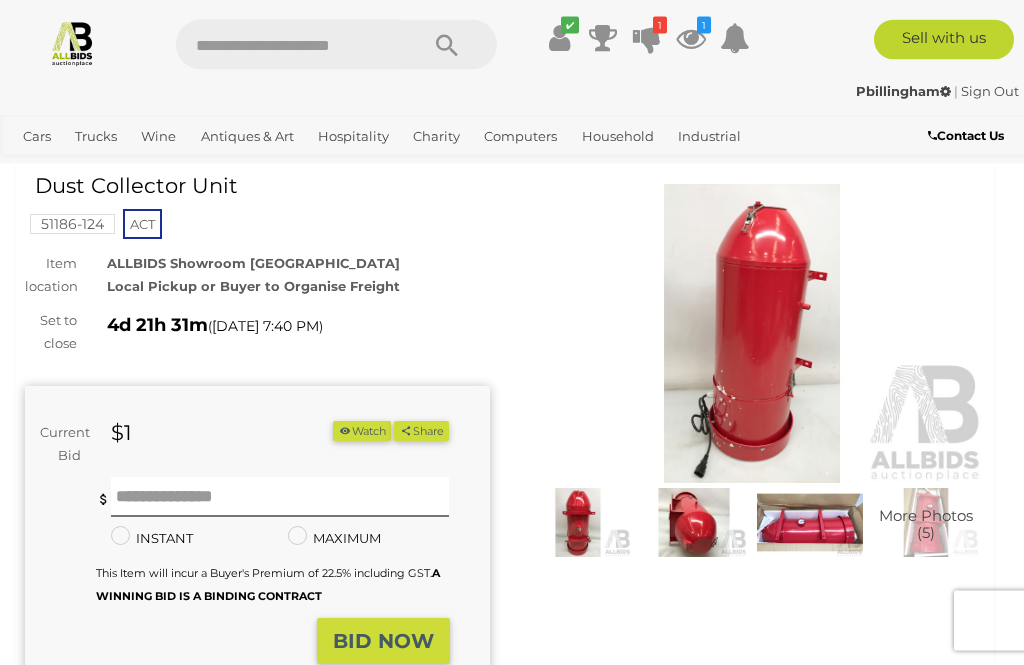 click at bounding box center [752, 334] 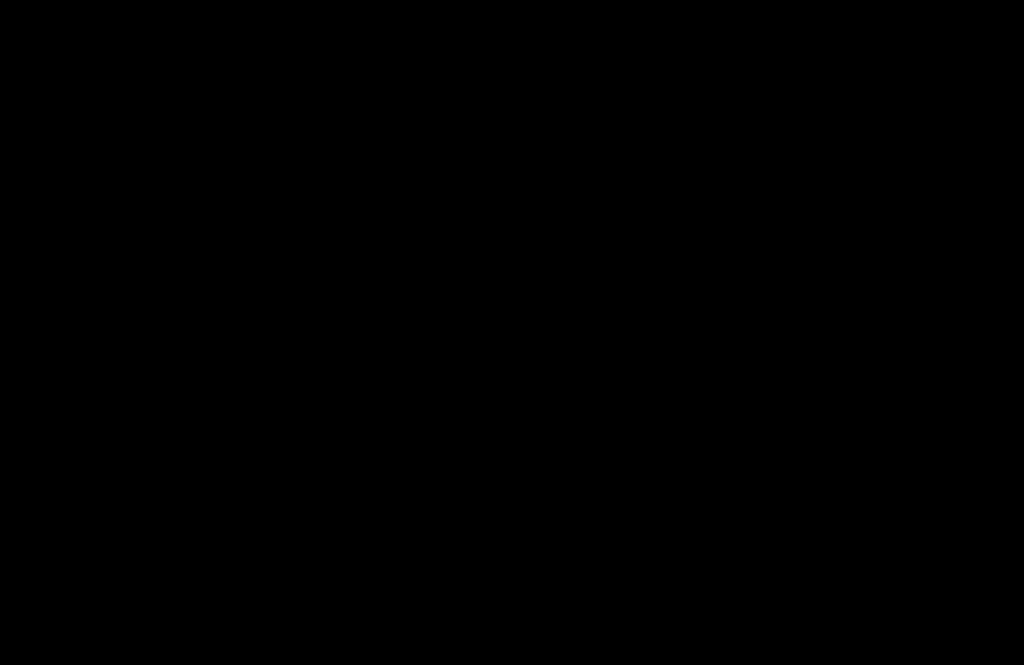 scroll, scrollTop: 67, scrollLeft: 0, axis: vertical 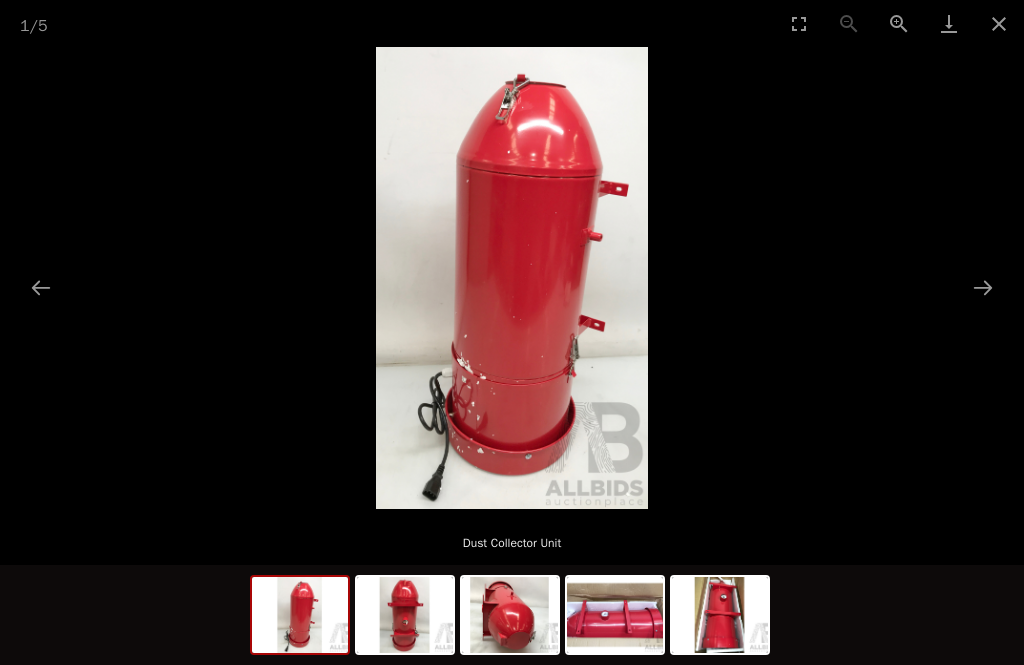 click at bounding box center (512, 278) 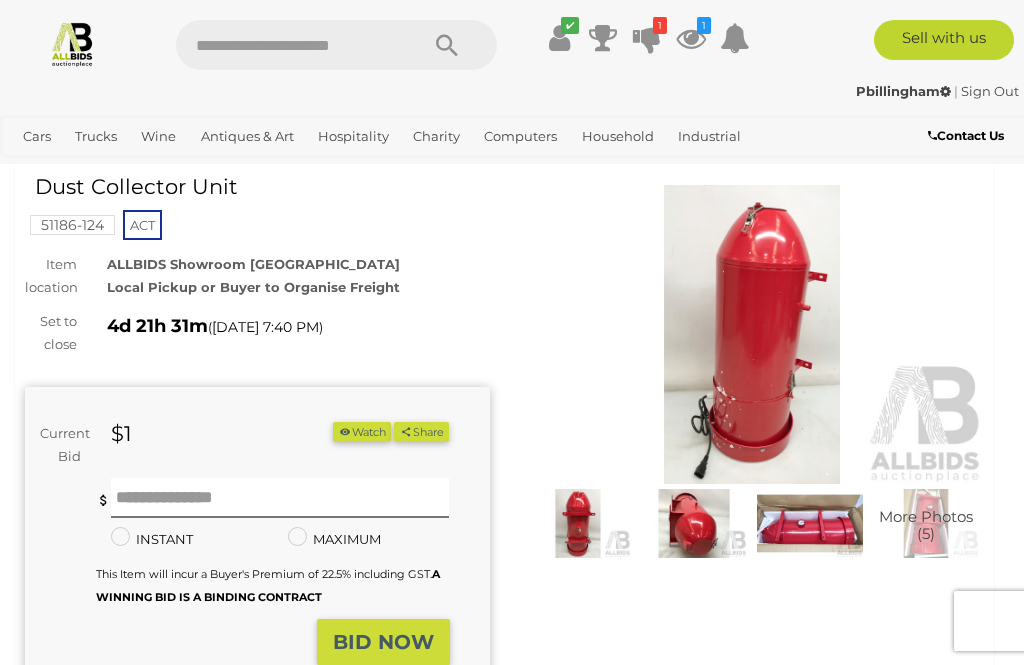 scroll, scrollTop: 0, scrollLeft: 0, axis: both 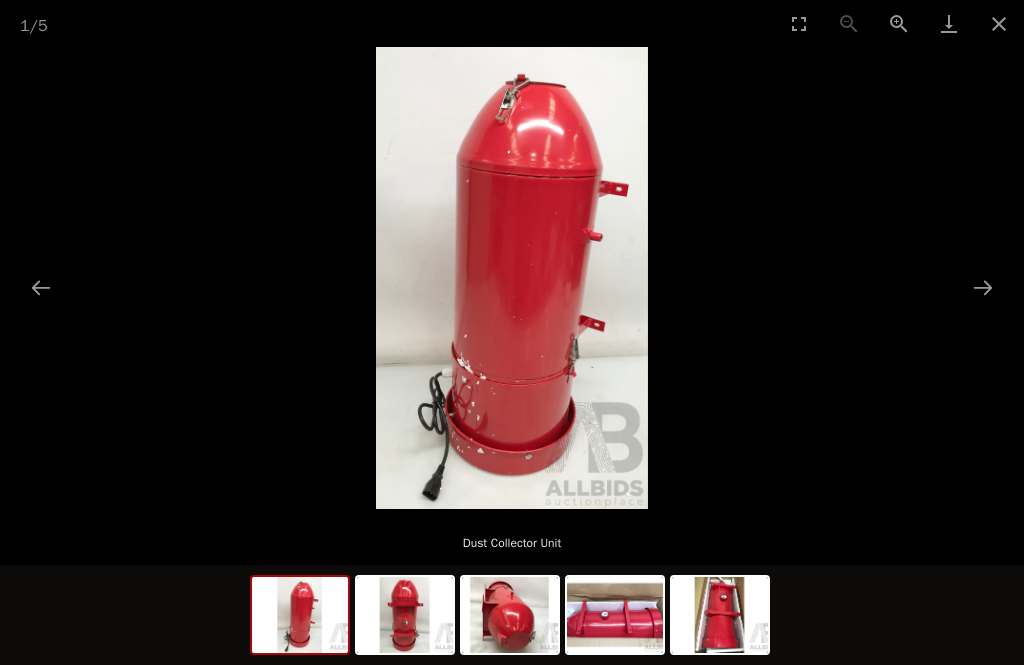 click at bounding box center (983, 287) 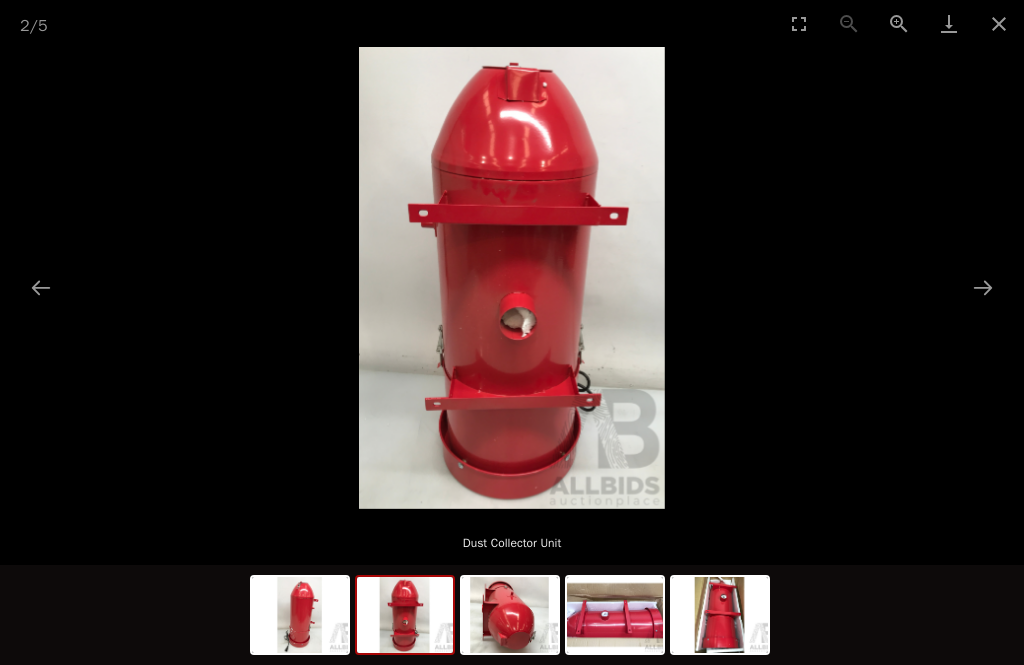 click at bounding box center (983, 287) 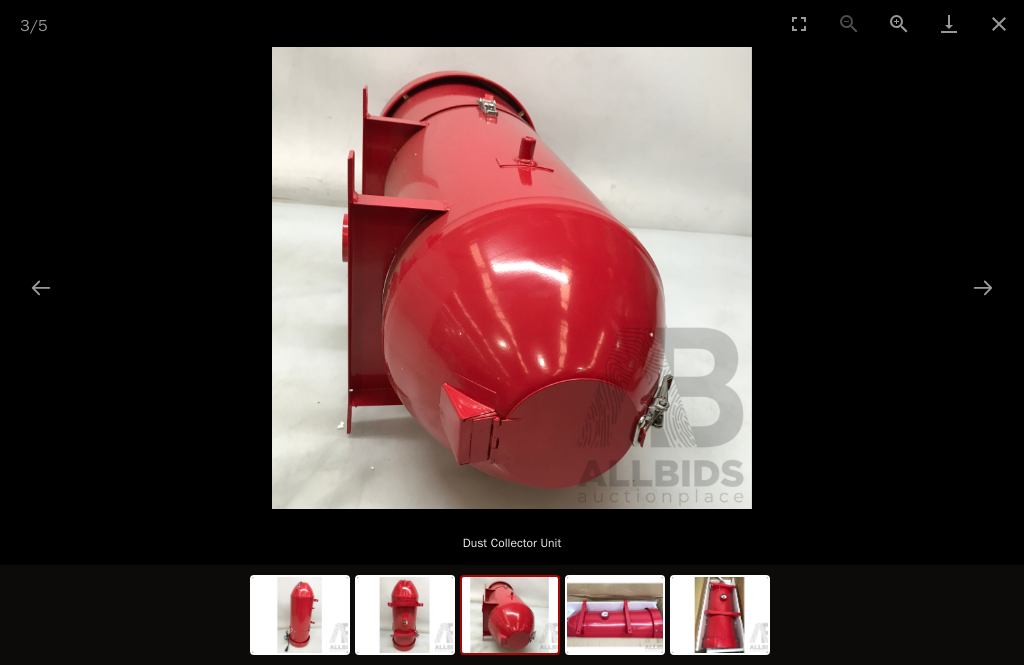 click at bounding box center (983, 287) 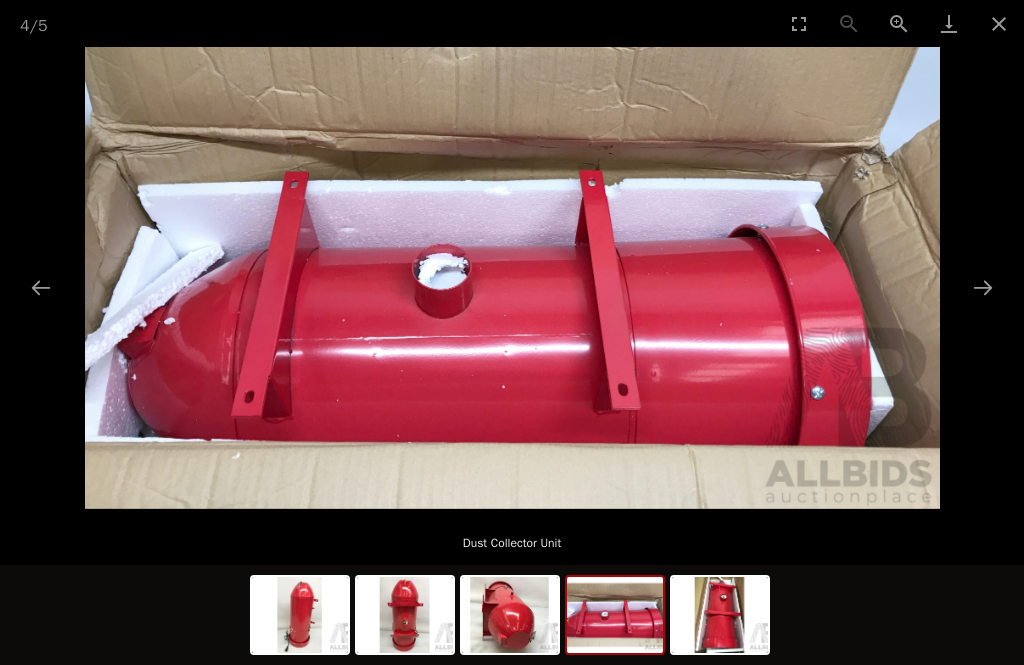 click at bounding box center (983, 287) 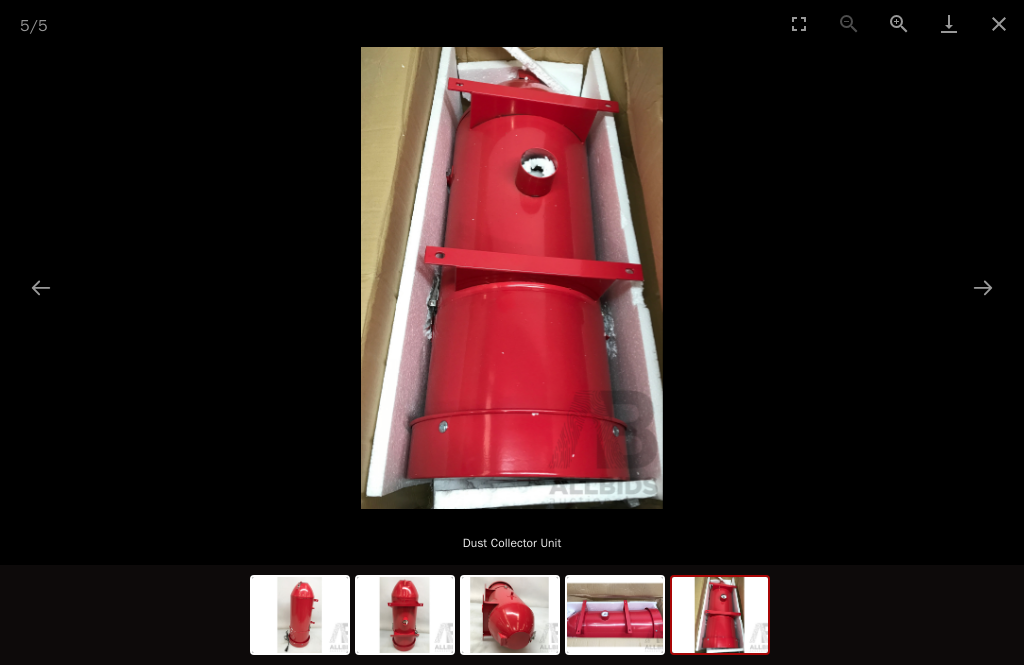 click at bounding box center (983, 287) 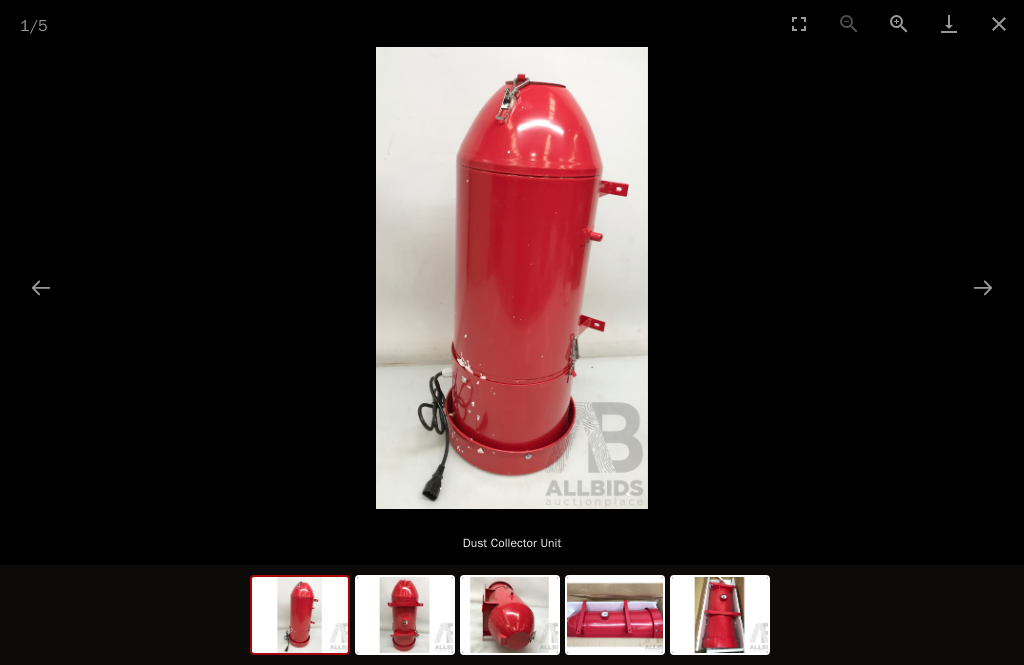 click at bounding box center (983, 287) 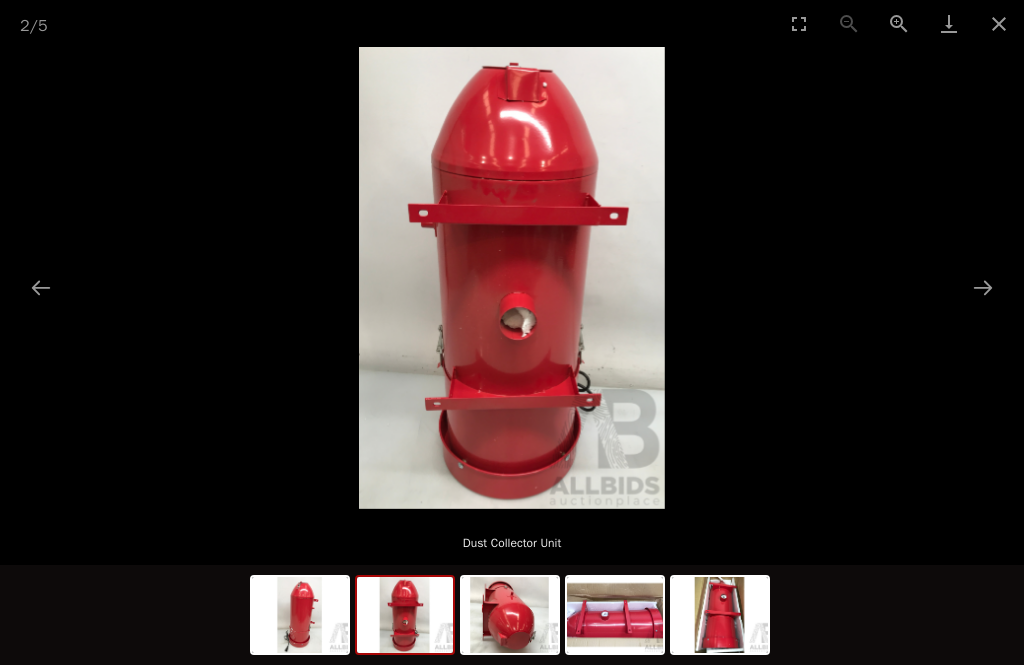 click at bounding box center [983, 287] 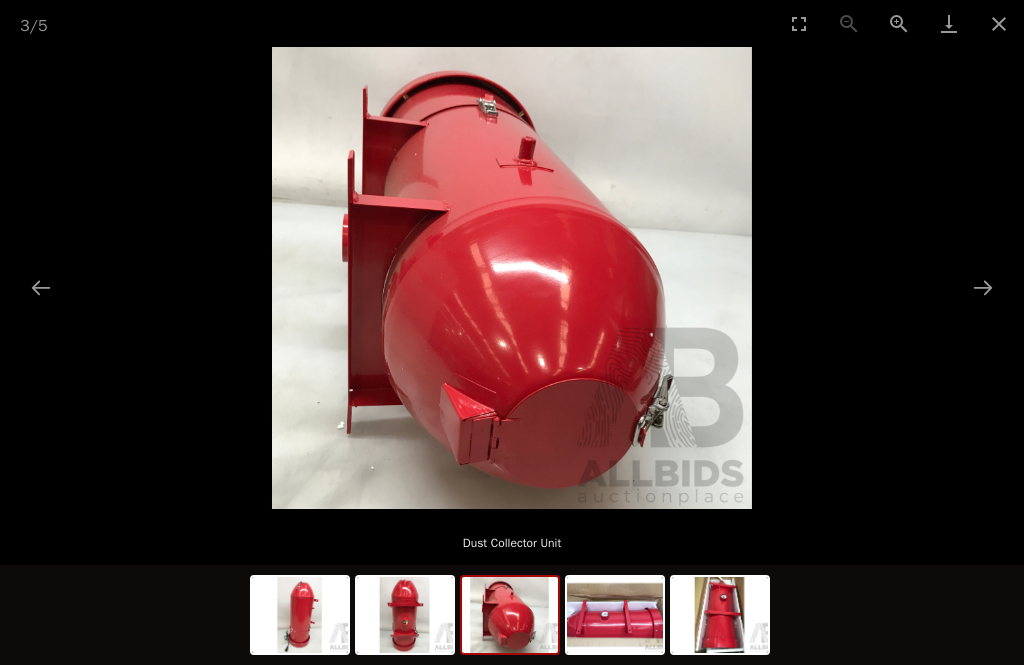 click at bounding box center [983, 287] 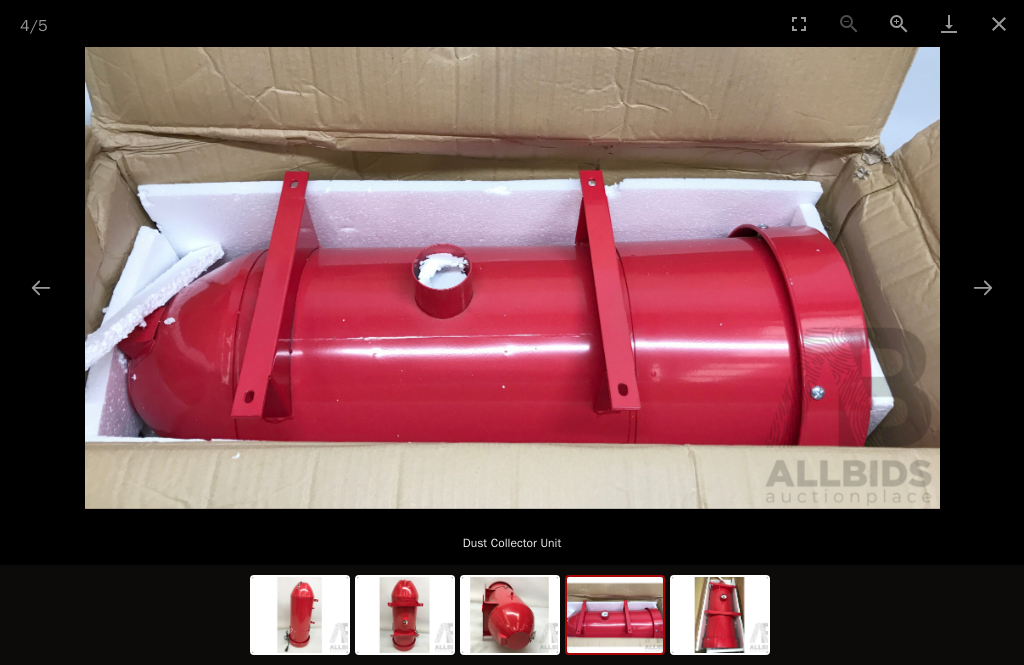 click at bounding box center (983, 287) 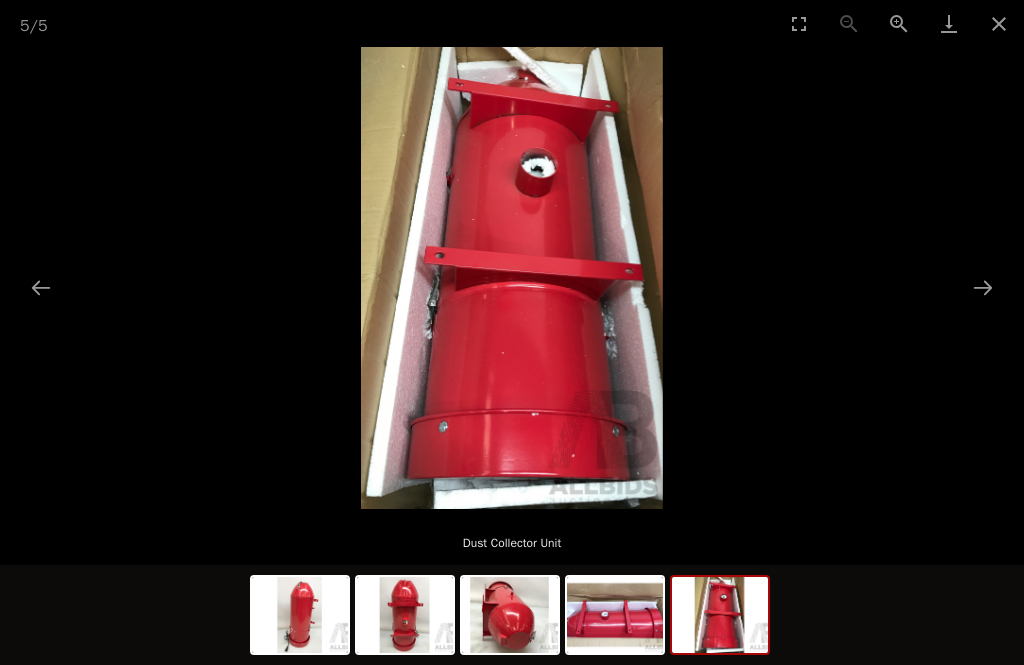 click at bounding box center (999, 23) 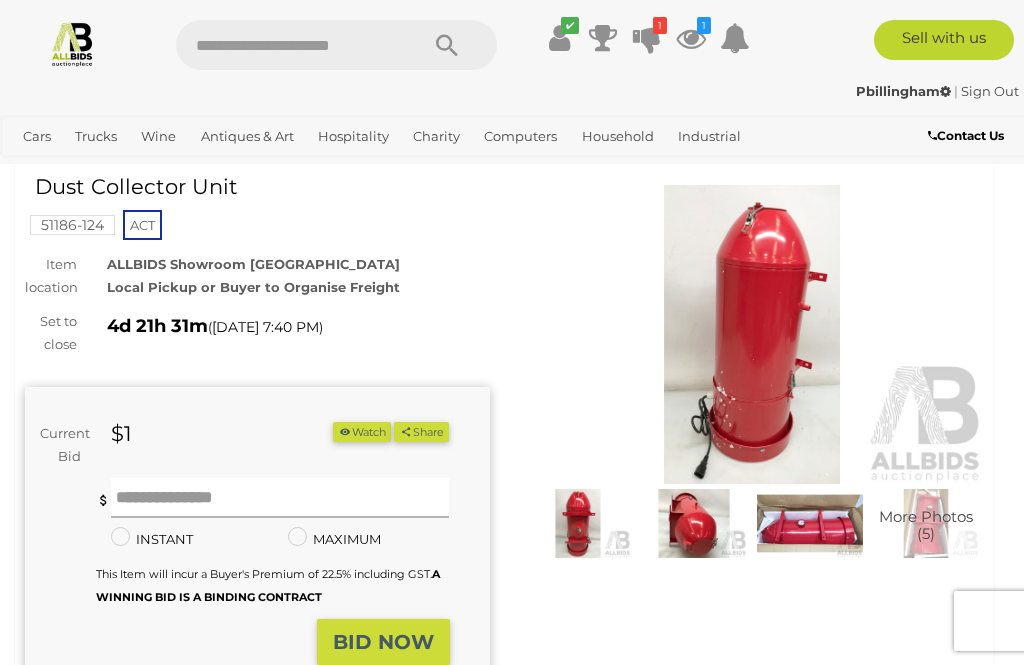 click at bounding box center [280, 498] 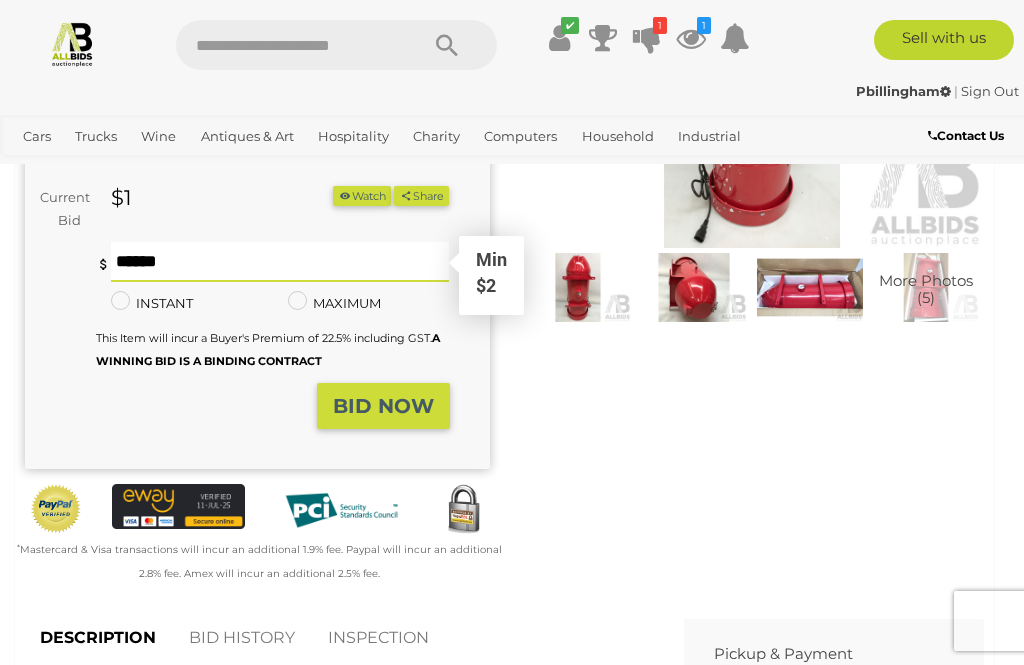 scroll, scrollTop: 274, scrollLeft: 0, axis: vertical 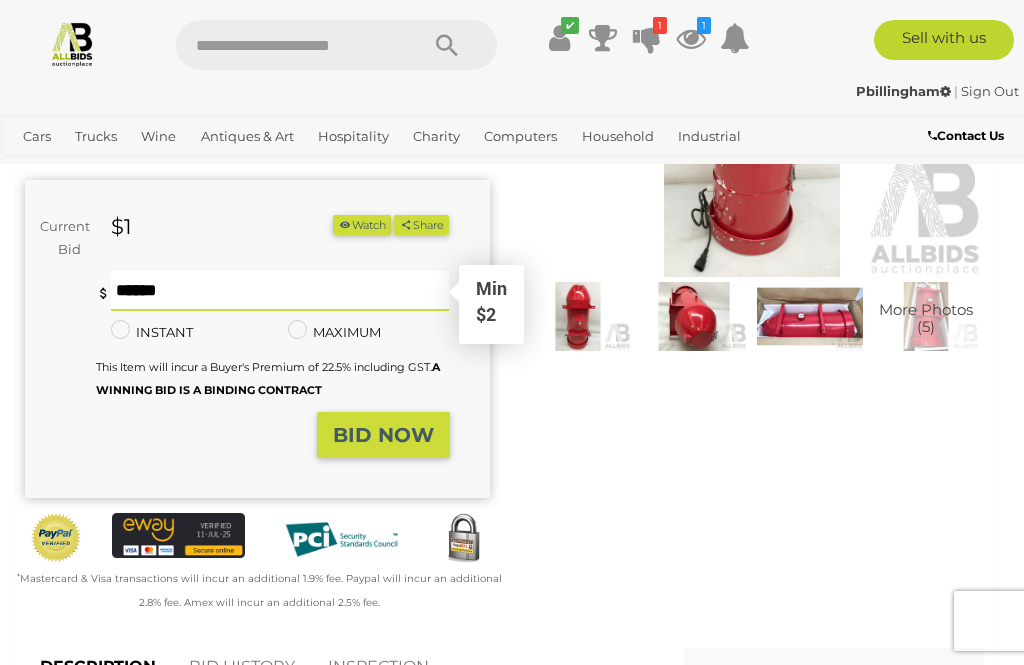 type on "*" 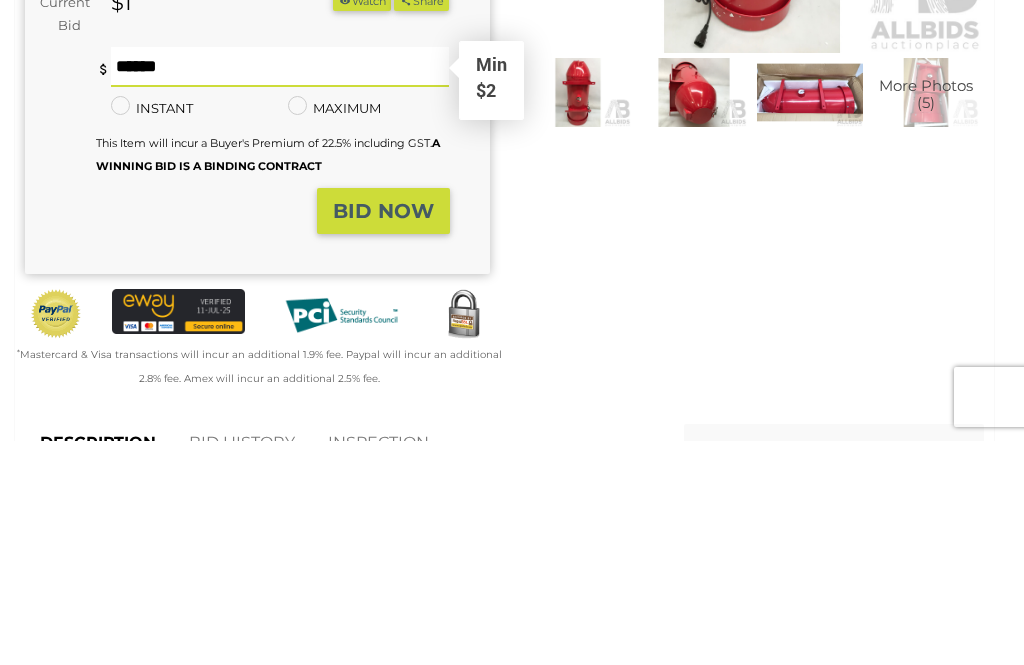 click on "BID NOW" at bounding box center (383, 435) 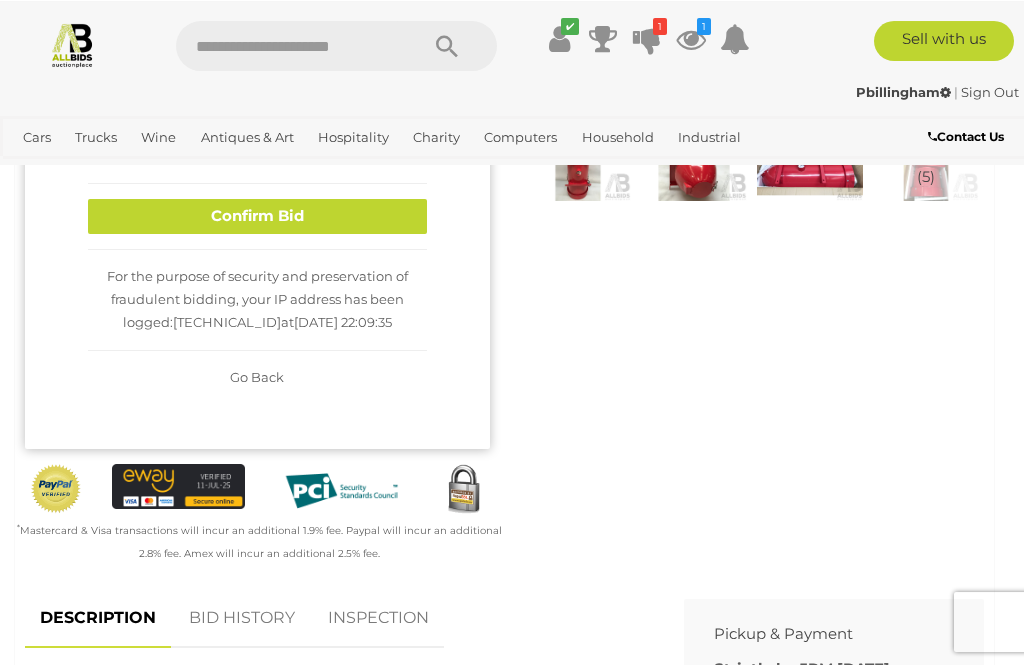 scroll, scrollTop: 308, scrollLeft: 0, axis: vertical 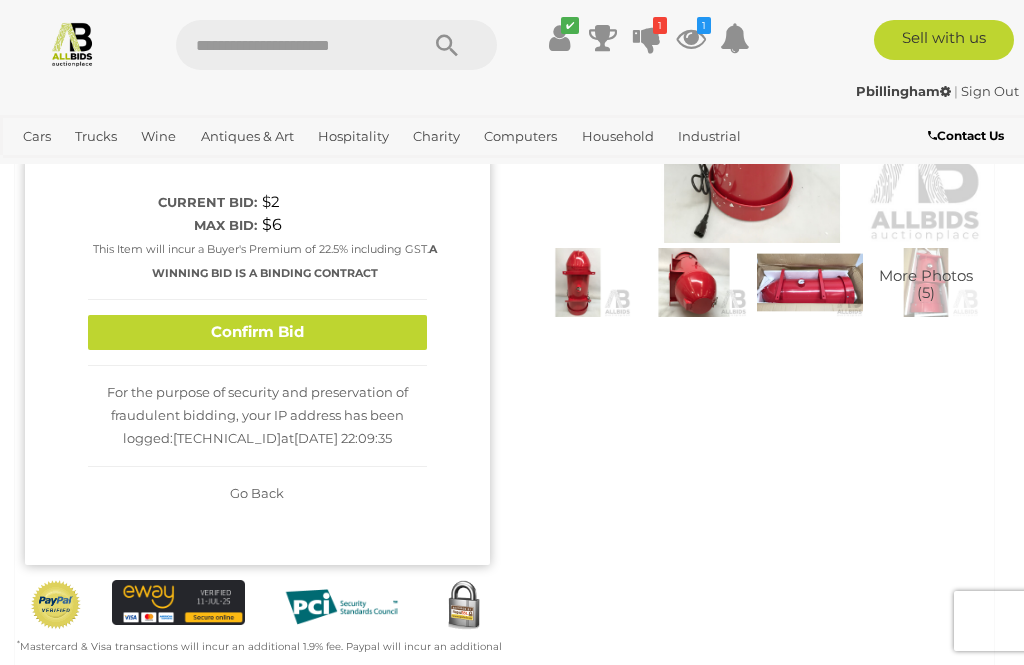 click on "Confirm Bid" at bounding box center [257, 332] 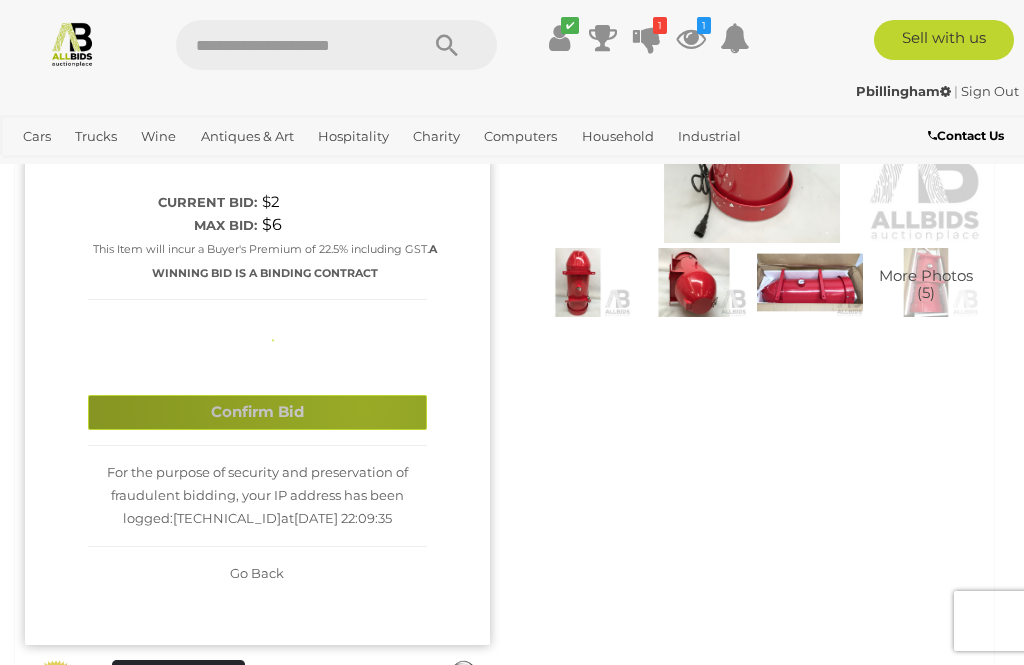 type 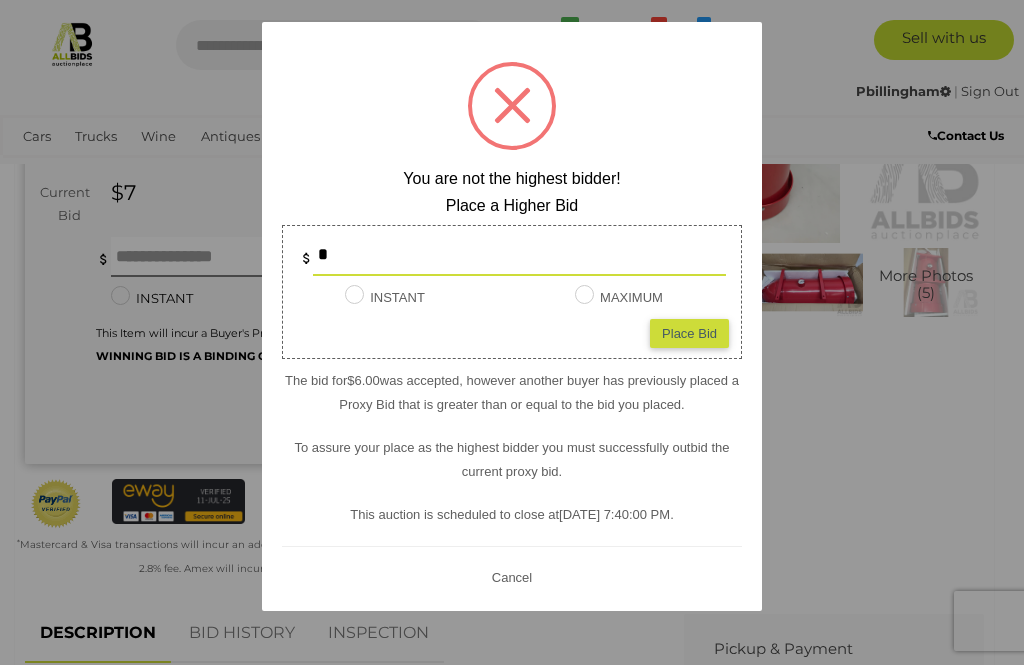 click at bounding box center (512, 332) 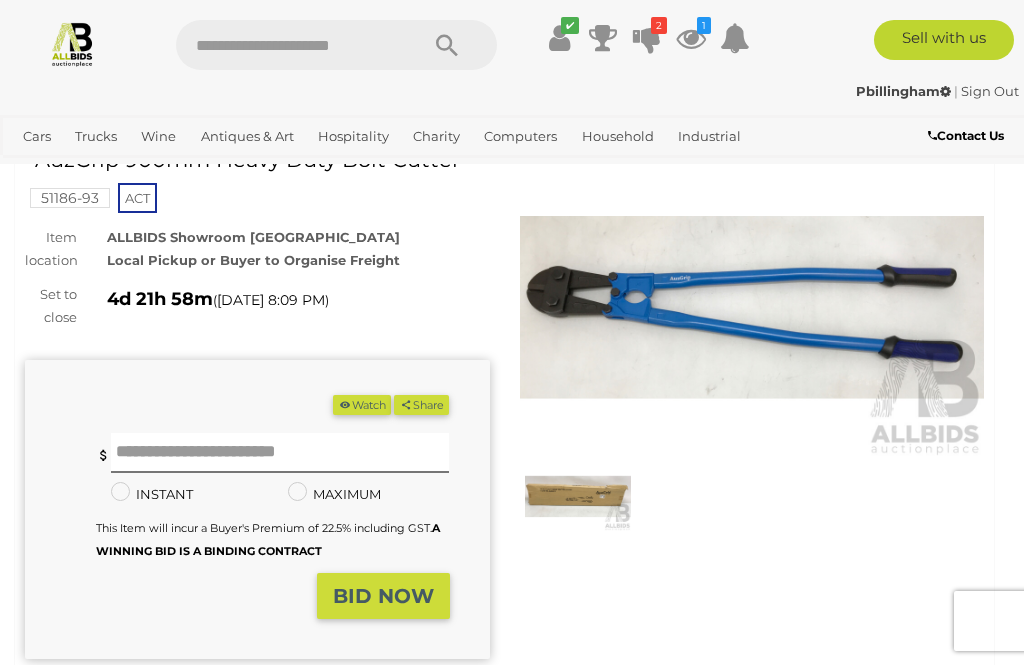 scroll, scrollTop: 0, scrollLeft: 0, axis: both 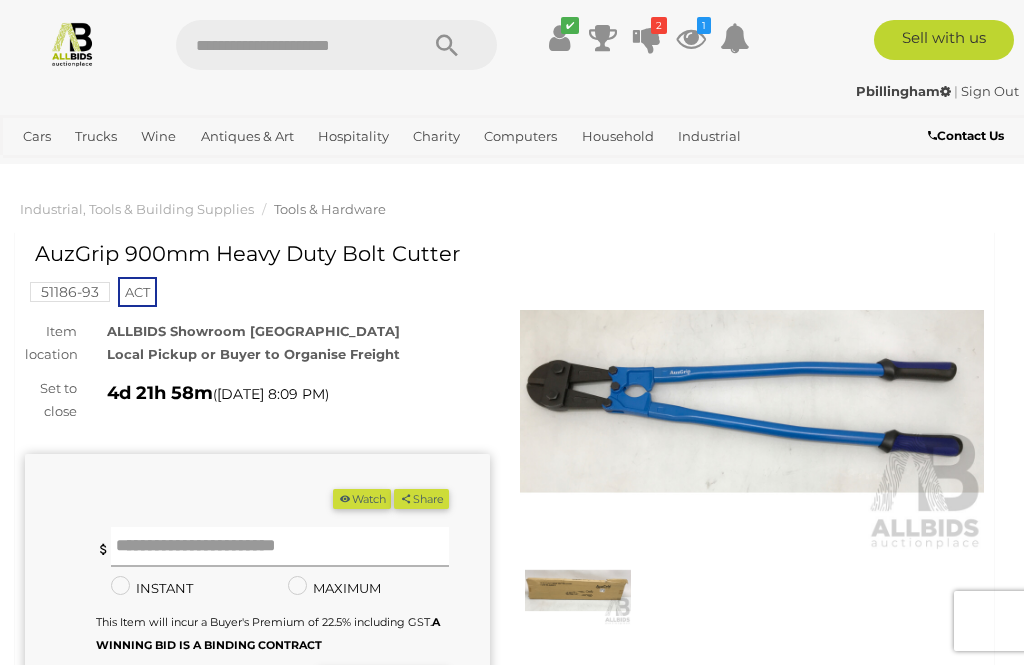 click at bounding box center (280, 547) 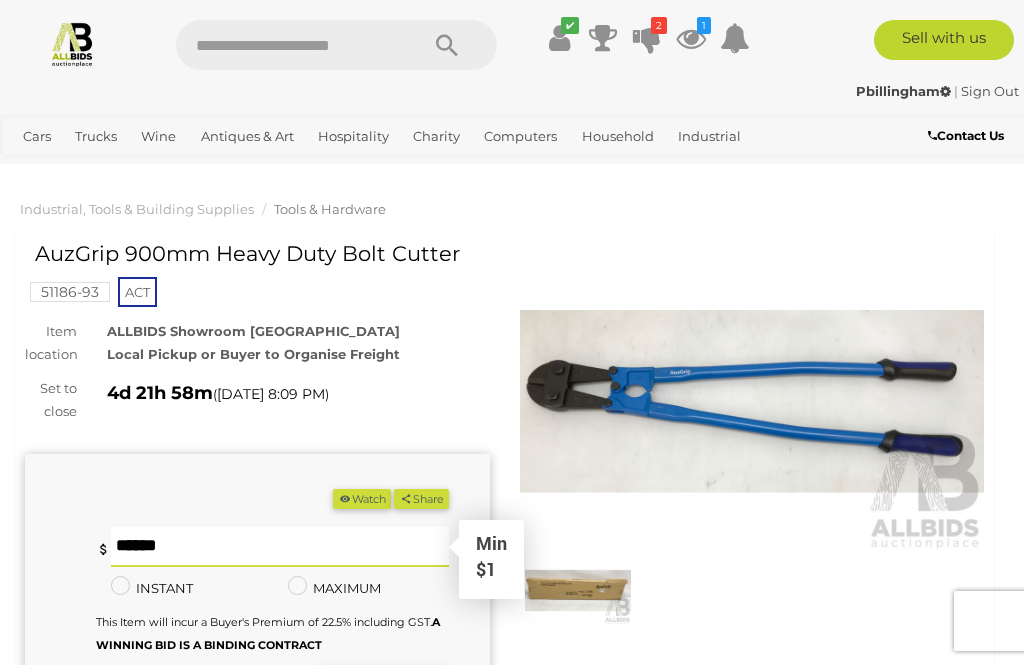 scroll, scrollTop: 6, scrollLeft: 0, axis: vertical 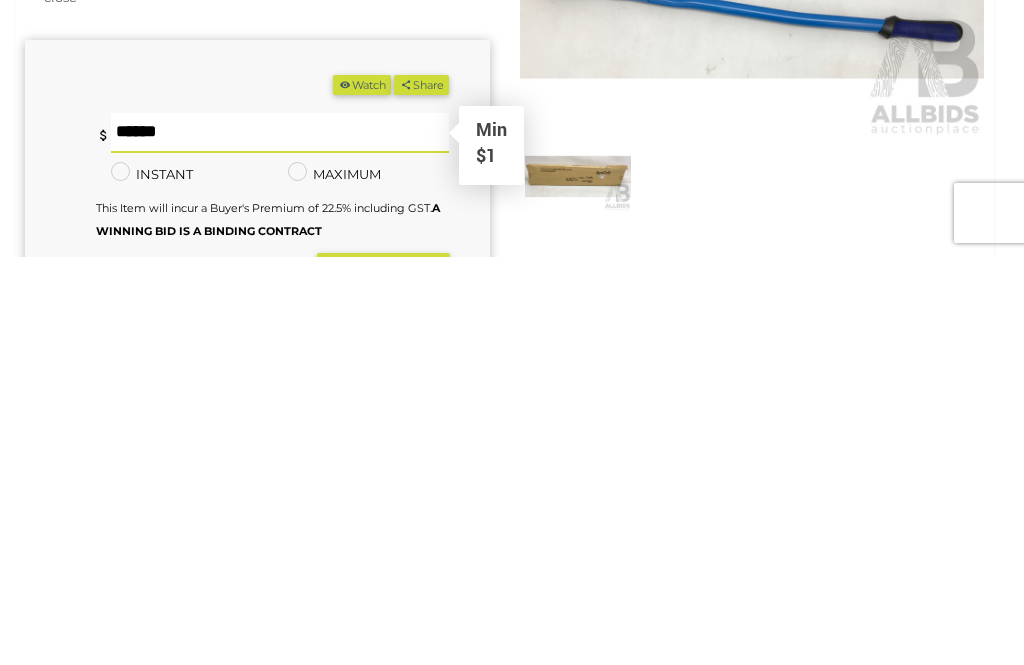 type on "*" 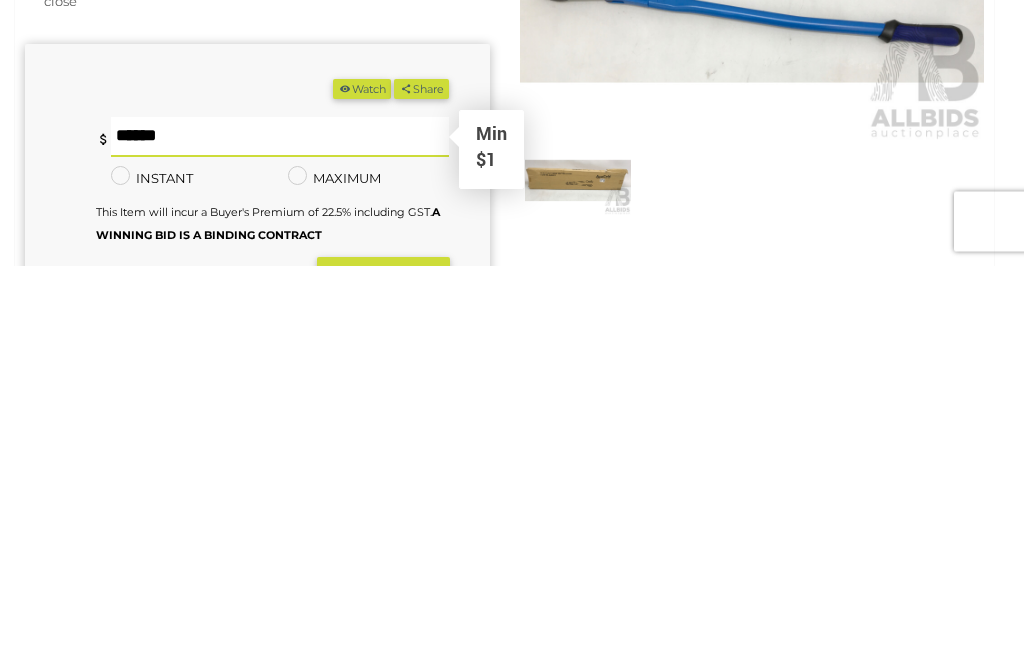 click on "BID NOW" at bounding box center [383, 680] 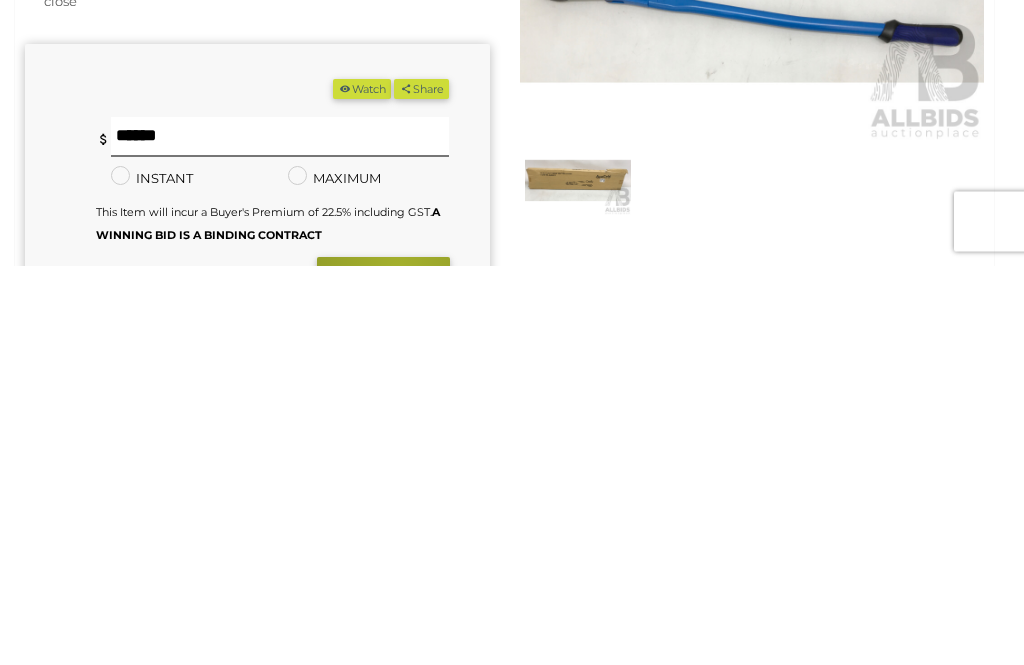 scroll, scrollTop: 410, scrollLeft: 0, axis: vertical 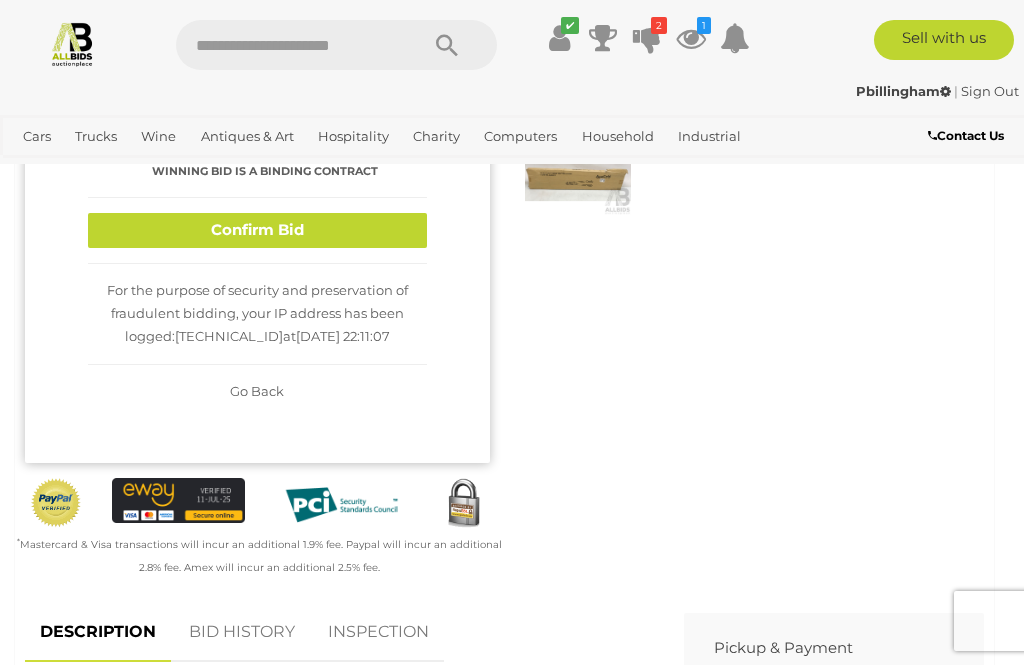 click on "Confirm Bid" at bounding box center (257, 230) 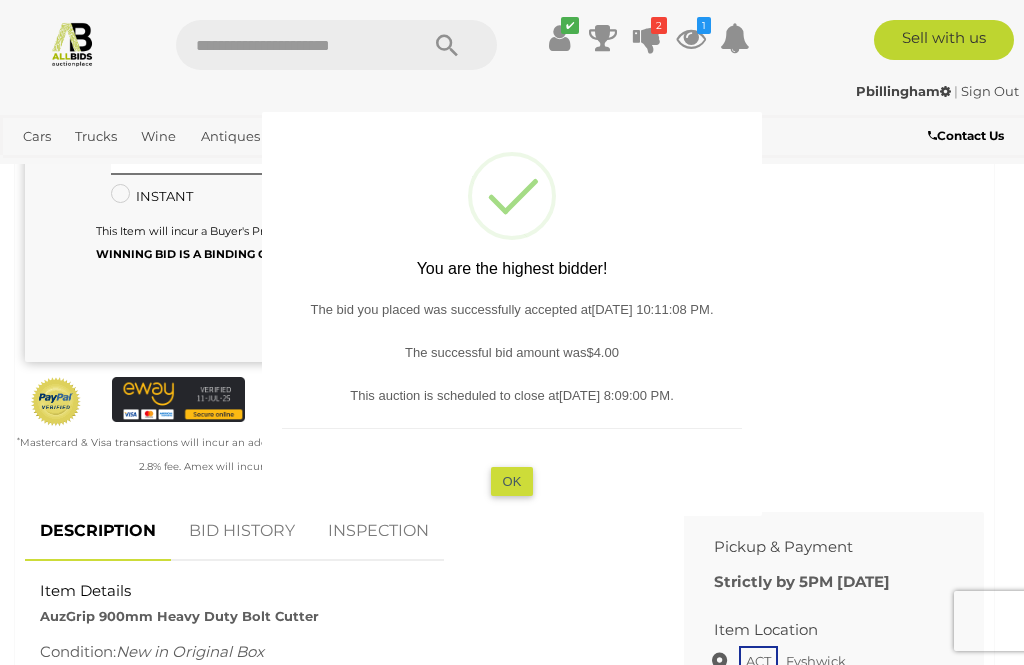 type 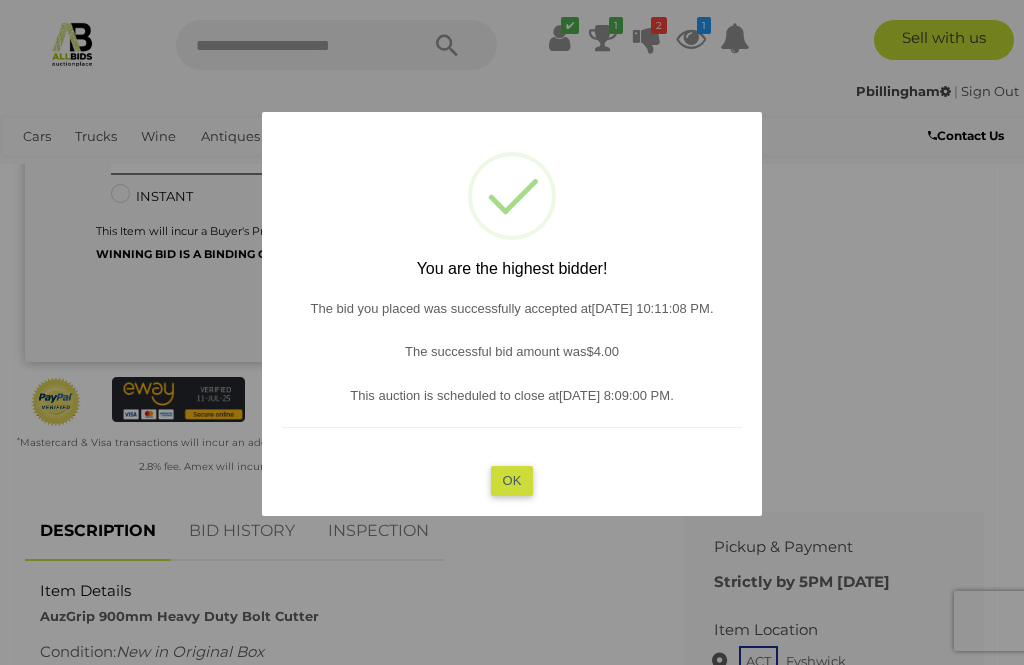 click on "OK" at bounding box center [512, 480] 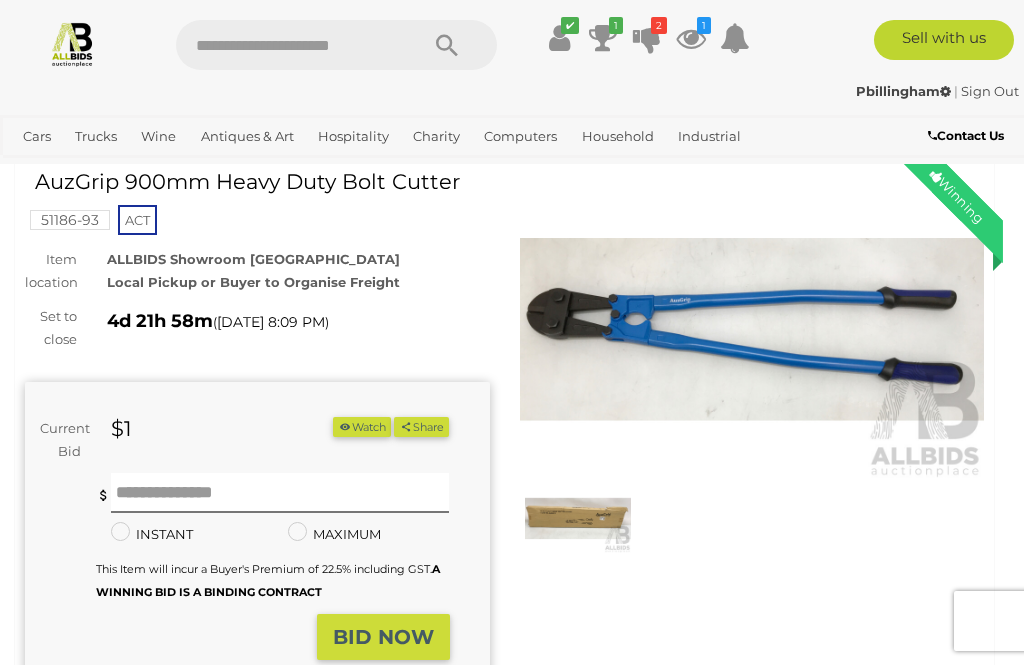 scroll, scrollTop: 0, scrollLeft: 0, axis: both 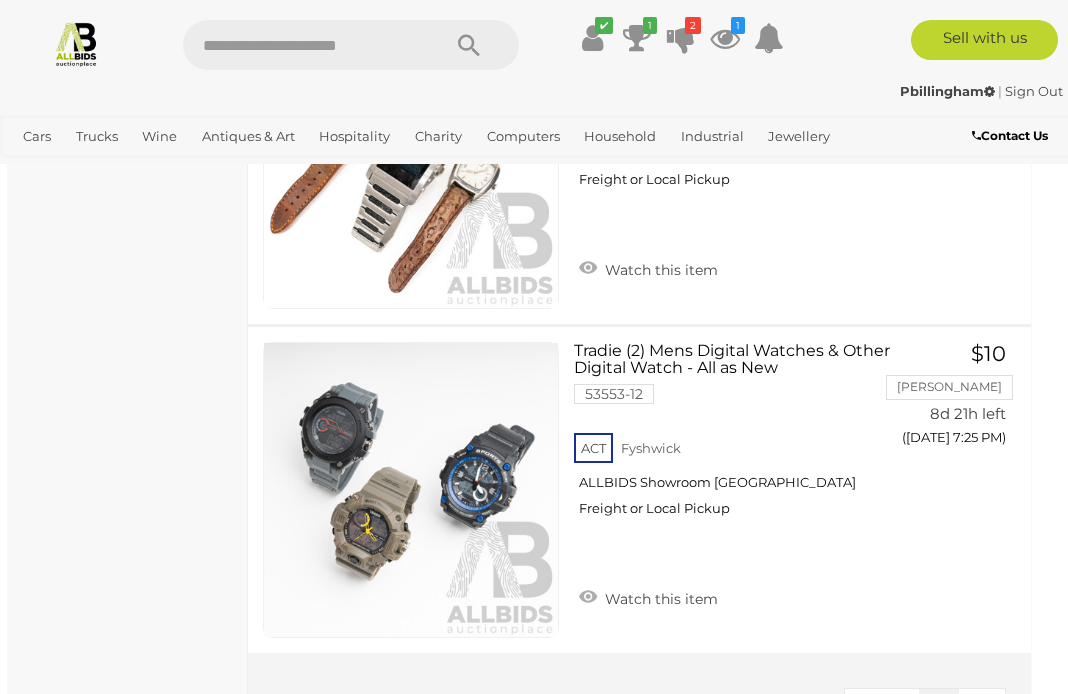 click on "Antiques & Art" at bounding box center (248, 136) 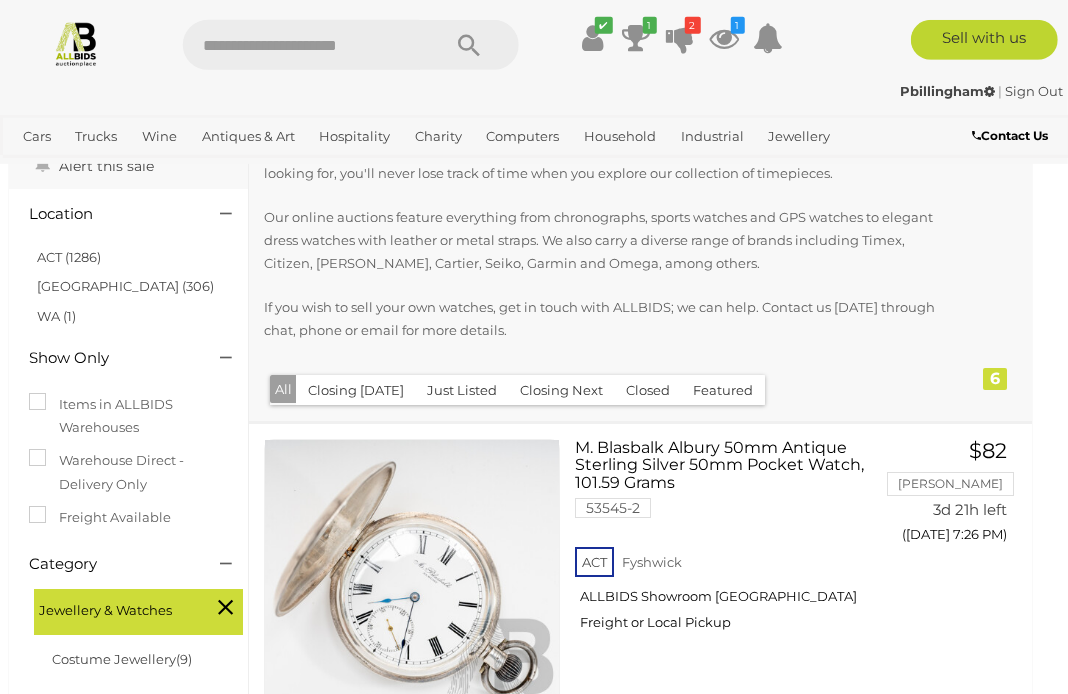scroll, scrollTop: 143, scrollLeft: 7, axis: both 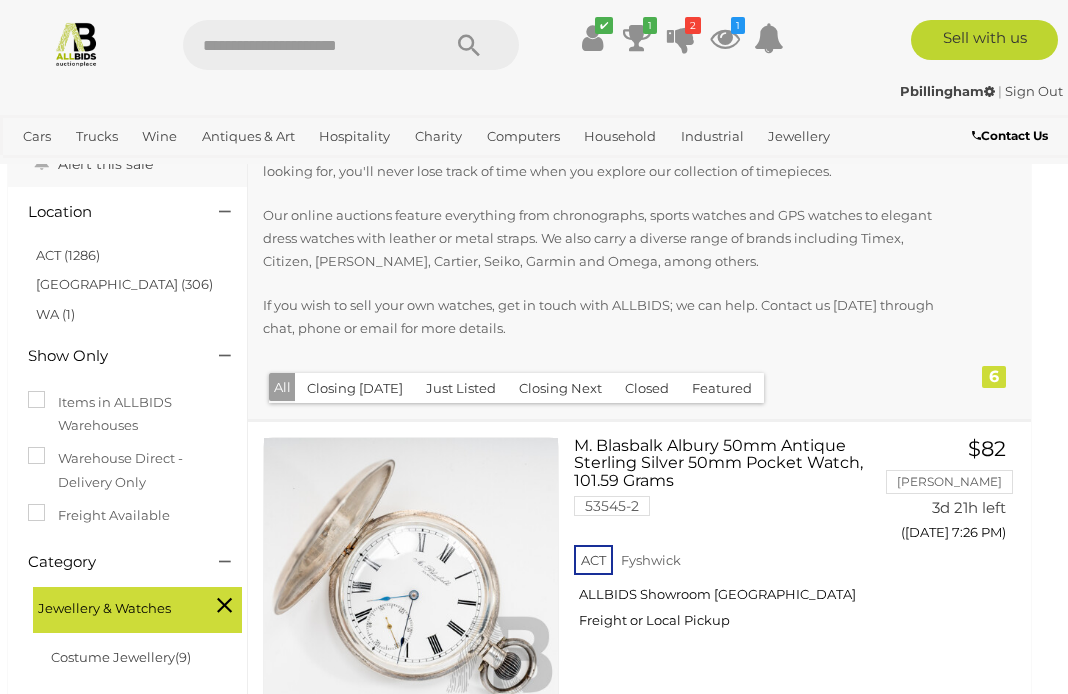 click on "Antiques & Art" at bounding box center [248, 136] 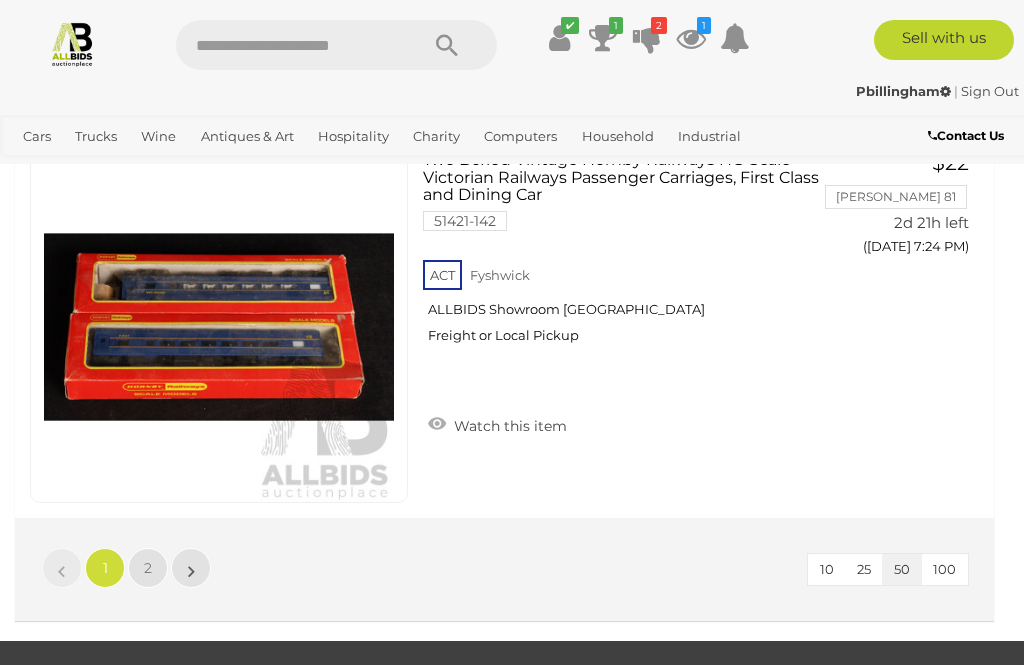 scroll, scrollTop: 19072, scrollLeft: 0, axis: vertical 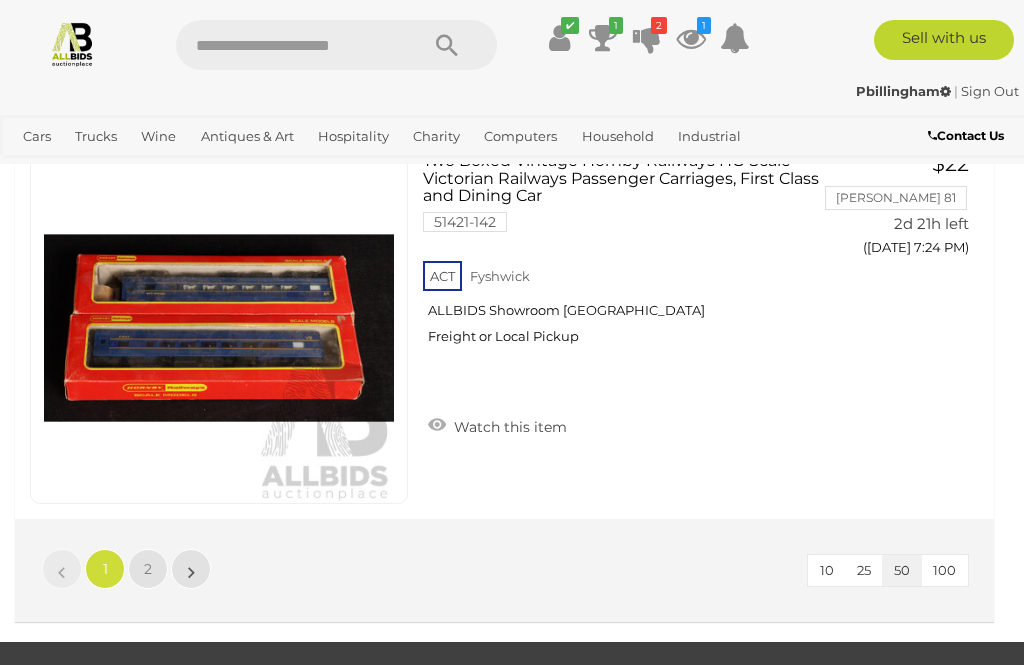 click on "Antiques & Art" at bounding box center (247, 136) 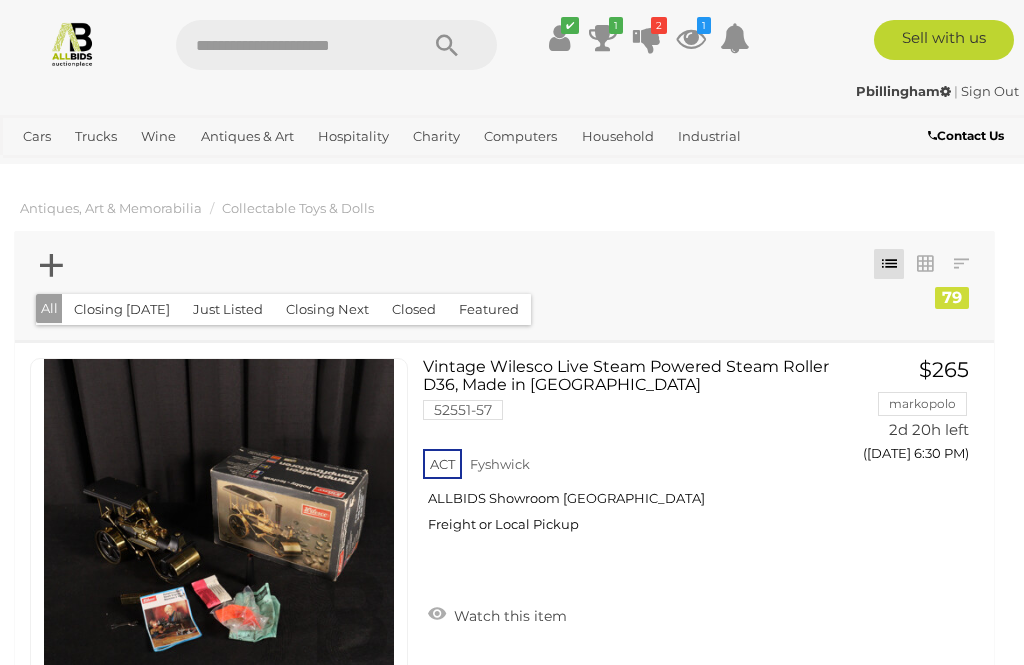 click on "Furniture" at bounding box center [0, 0] 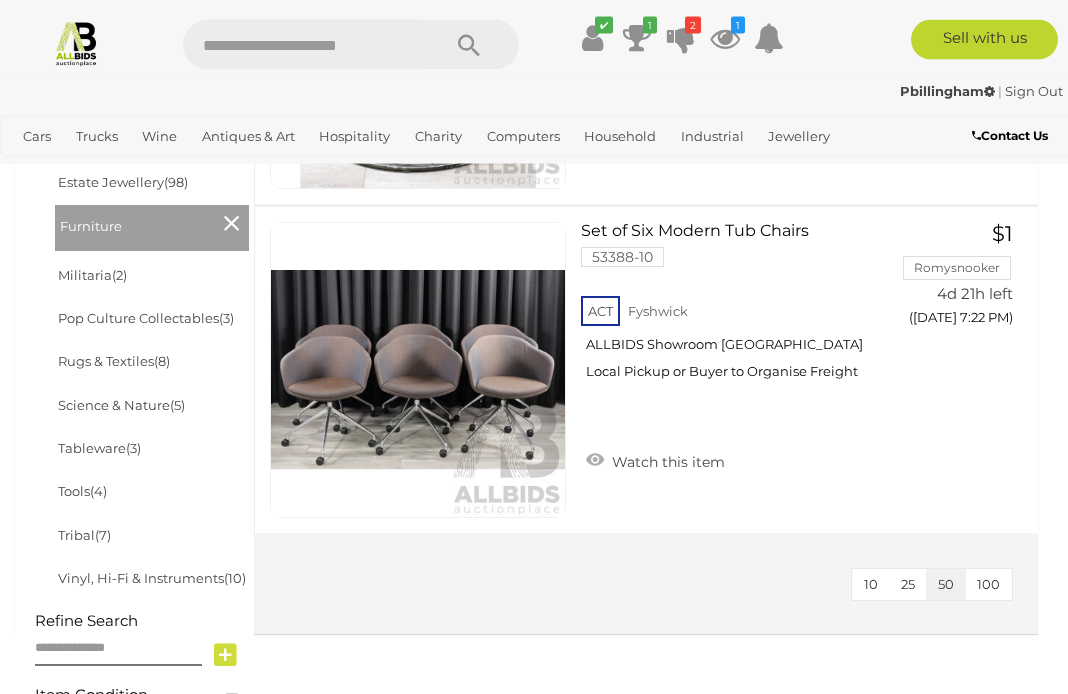 scroll, scrollTop: 1118, scrollLeft: 0, axis: vertical 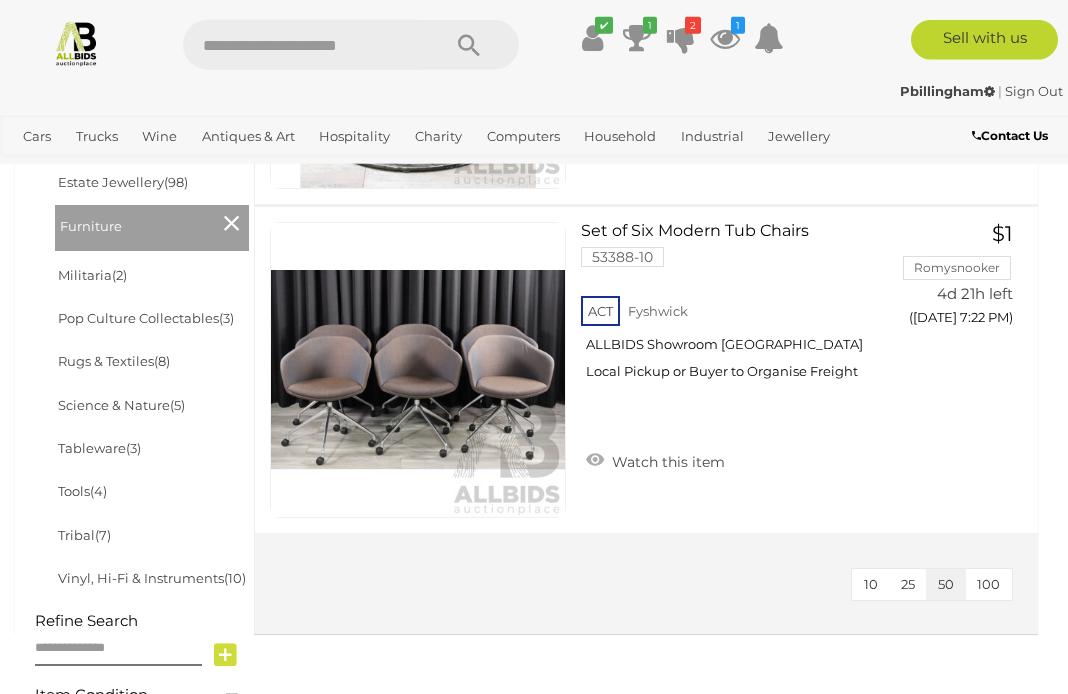 click on "(4)" at bounding box center (98, 491) 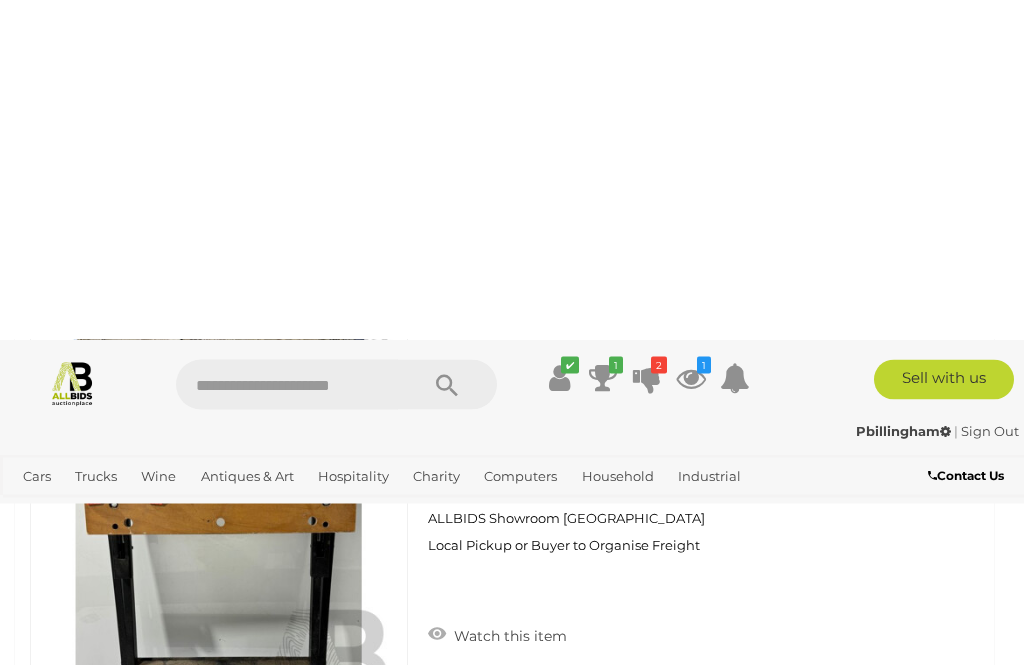 scroll, scrollTop: 1005, scrollLeft: 0, axis: vertical 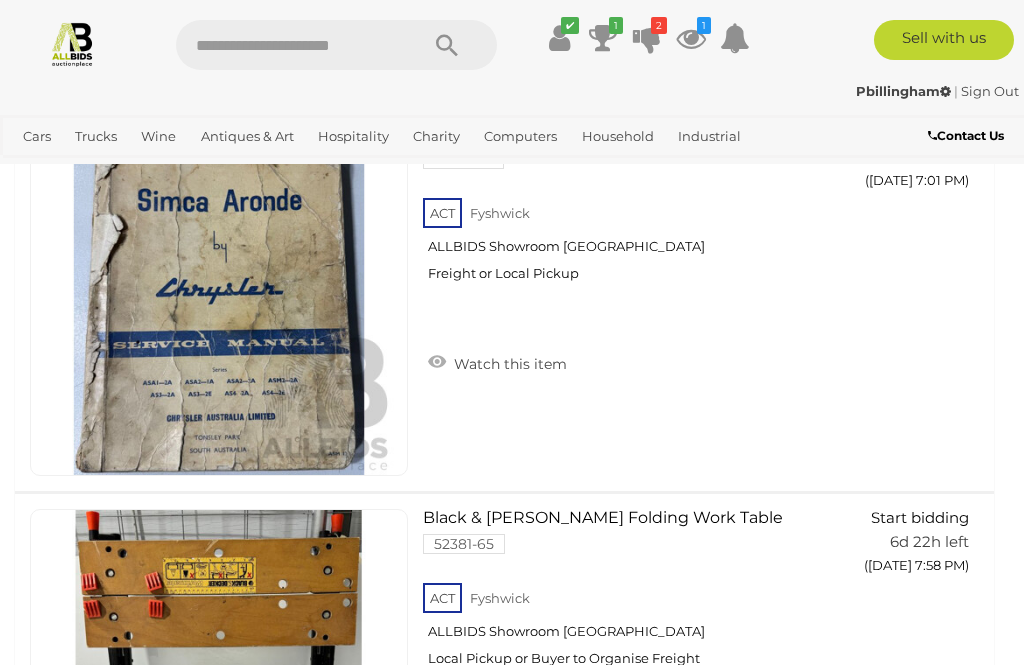 click on "Antiques & Art" at bounding box center (247, 136) 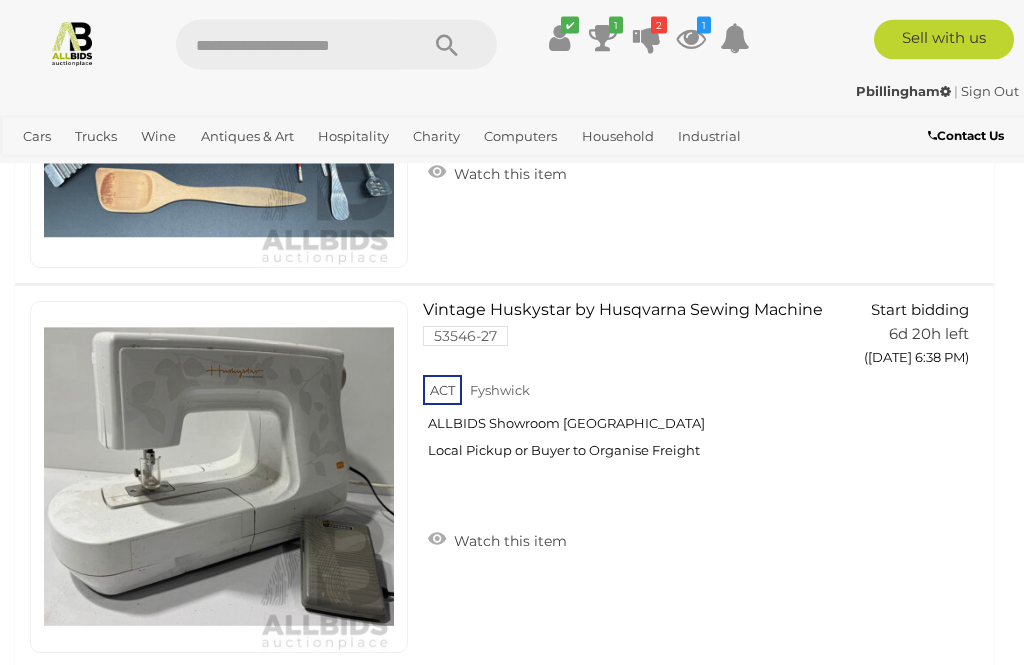 scroll, scrollTop: 448, scrollLeft: 0, axis: vertical 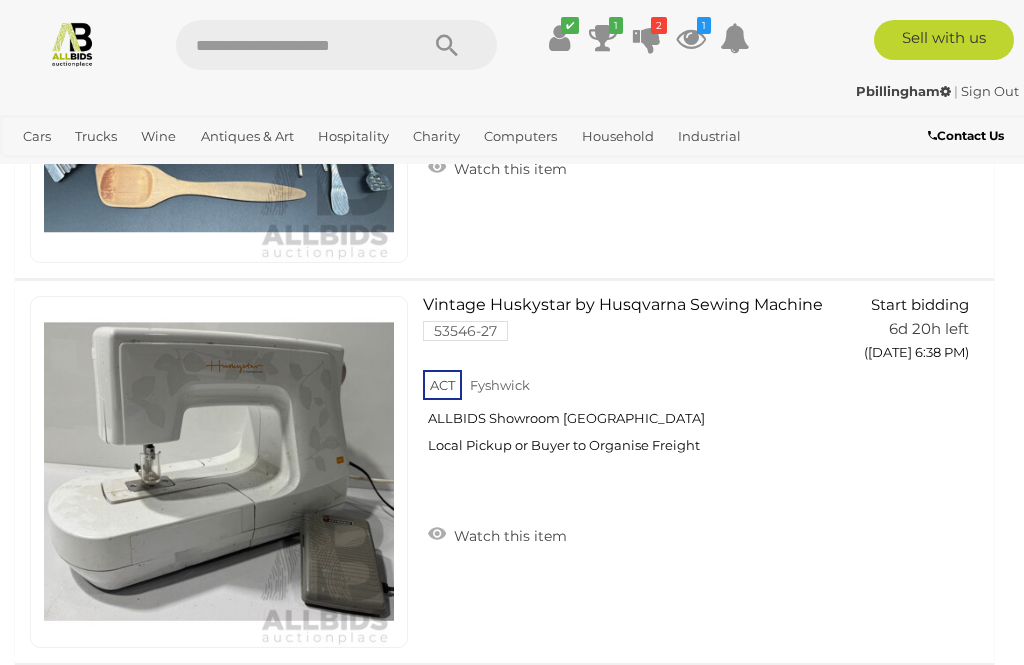click on "Antiques & Art" at bounding box center [247, 136] 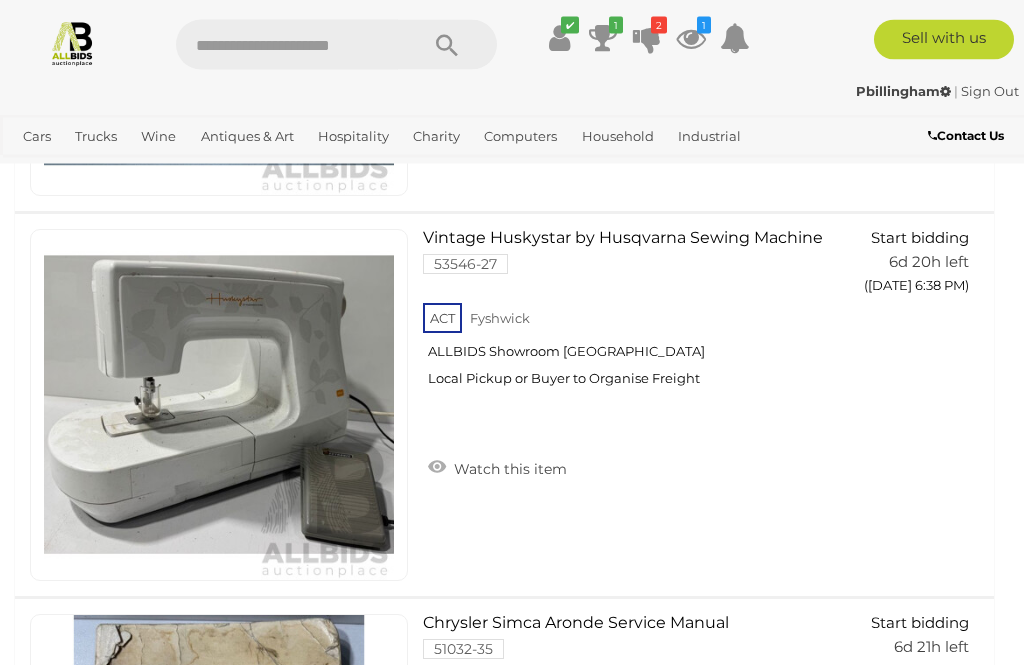 scroll, scrollTop: 515, scrollLeft: 0, axis: vertical 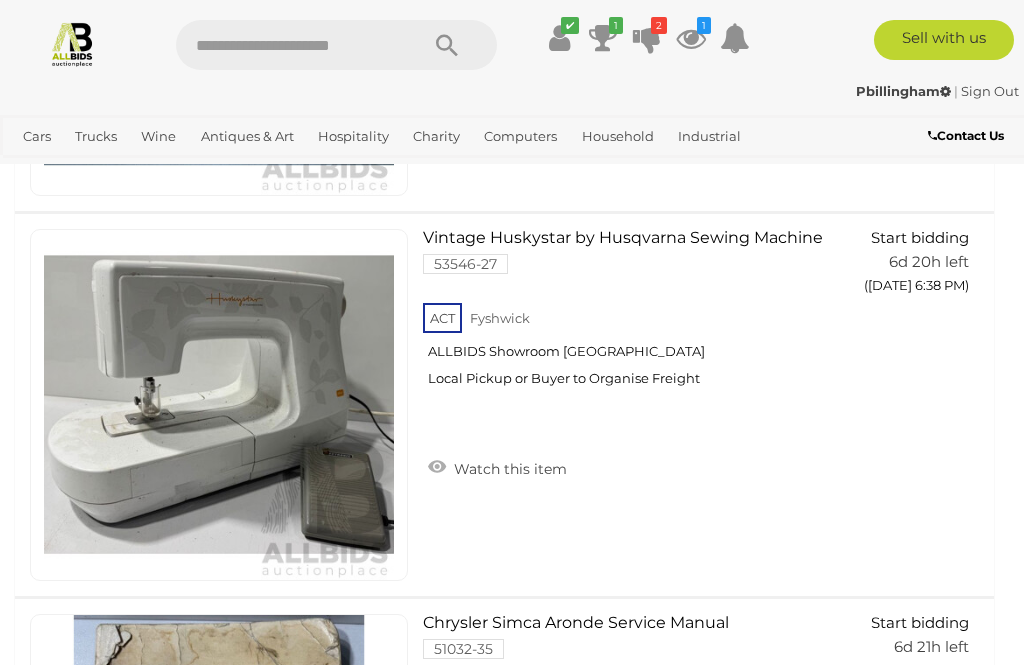 click on "Antiques & Art" at bounding box center [247, 136] 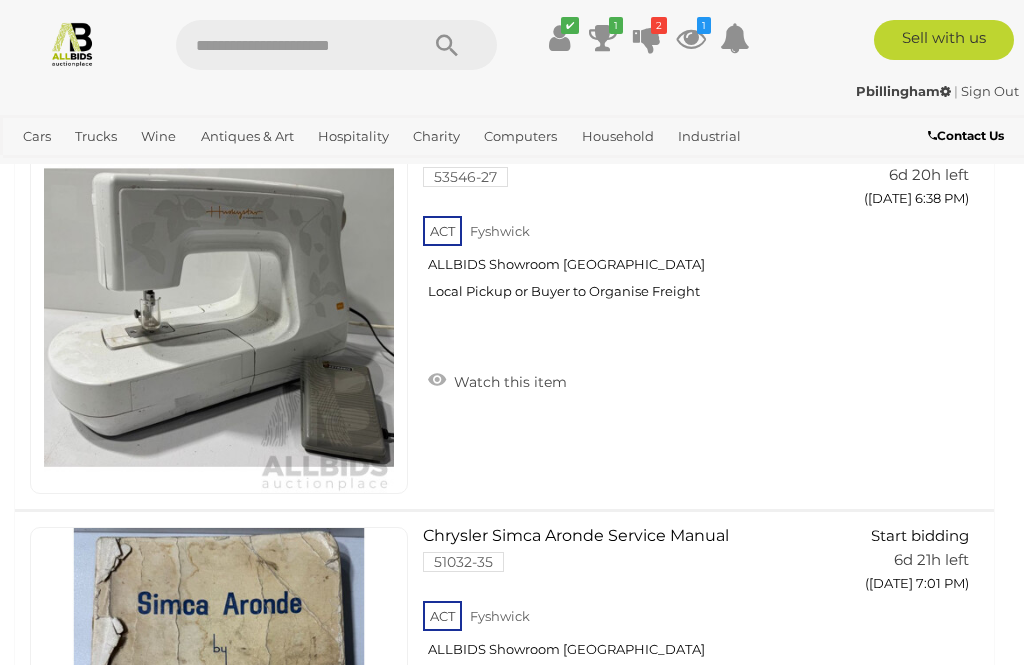 scroll, scrollTop: 605, scrollLeft: 0, axis: vertical 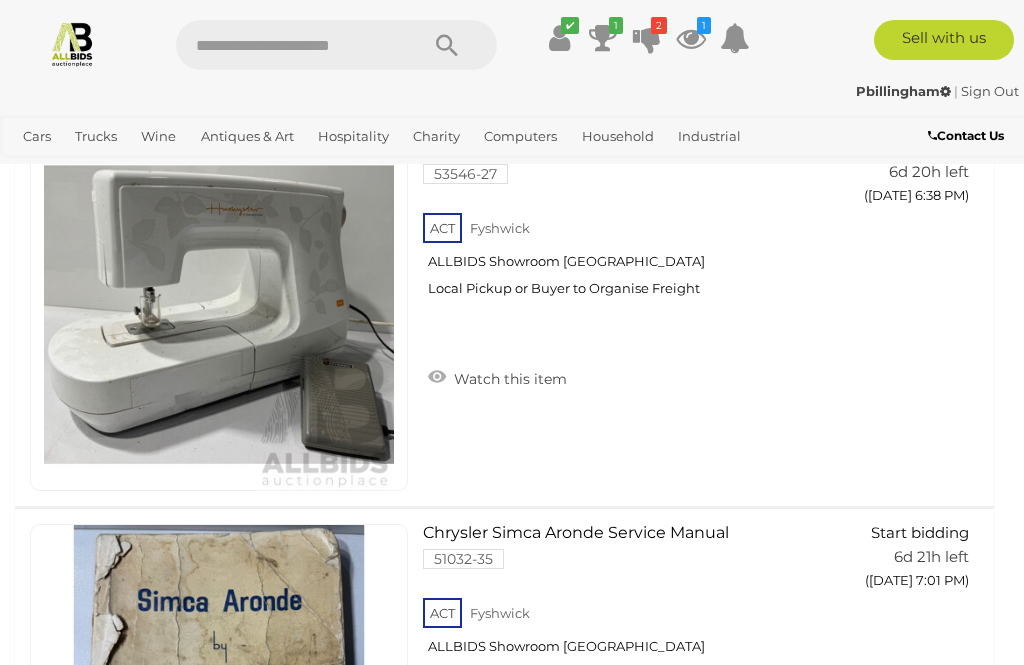 click on "Collectible Watches" at bounding box center [0, 0] 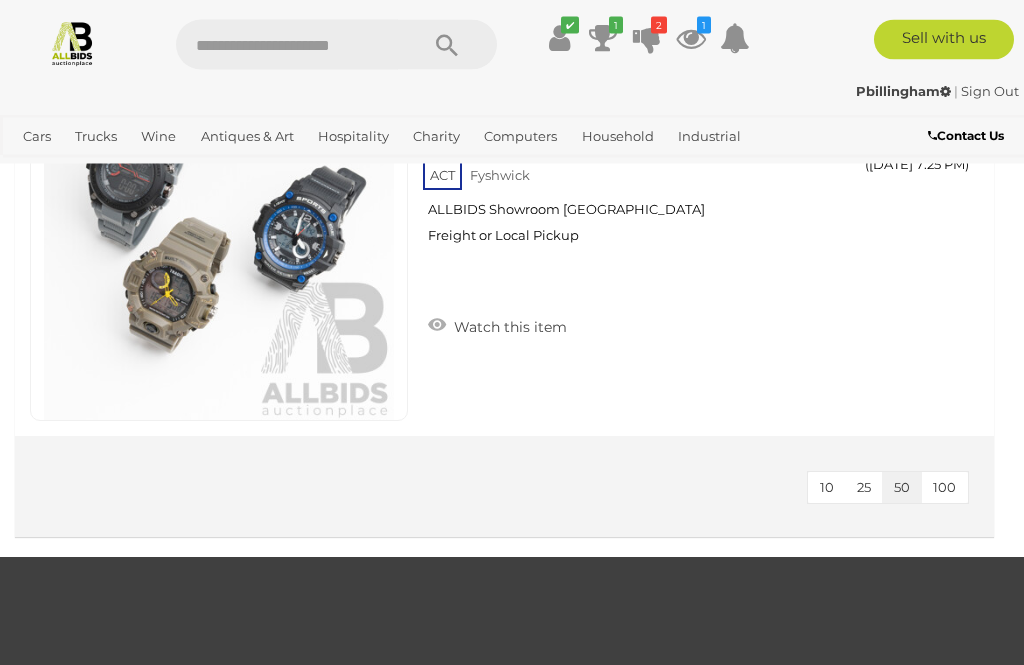 scroll, scrollTop: 2283, scrollLeft: 0, axis: vertical 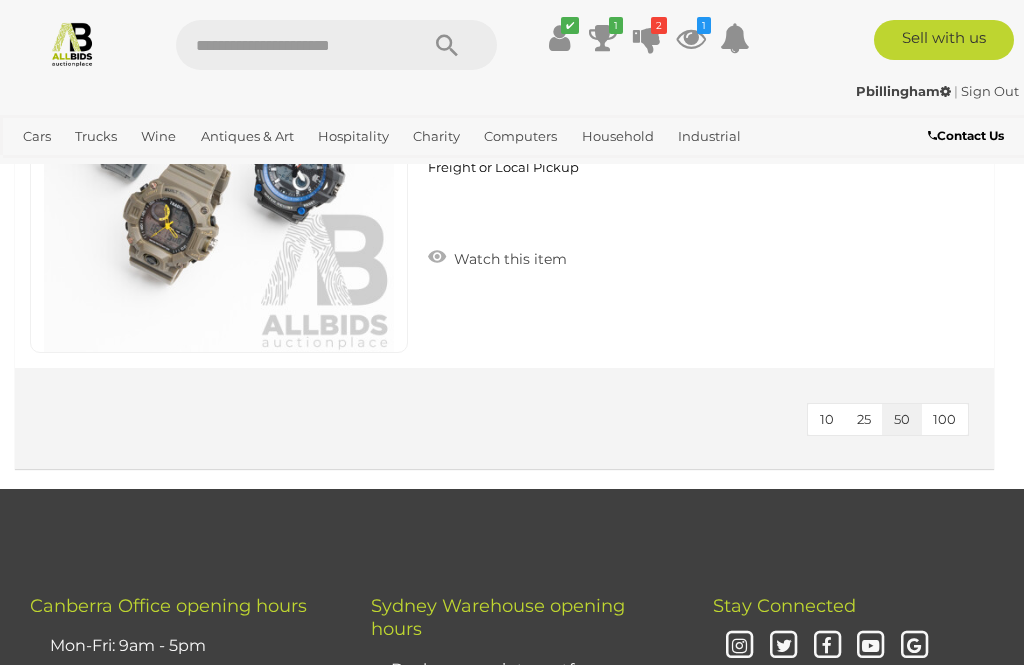 click on "Antiques & Art" at bounding box center [247, 136] 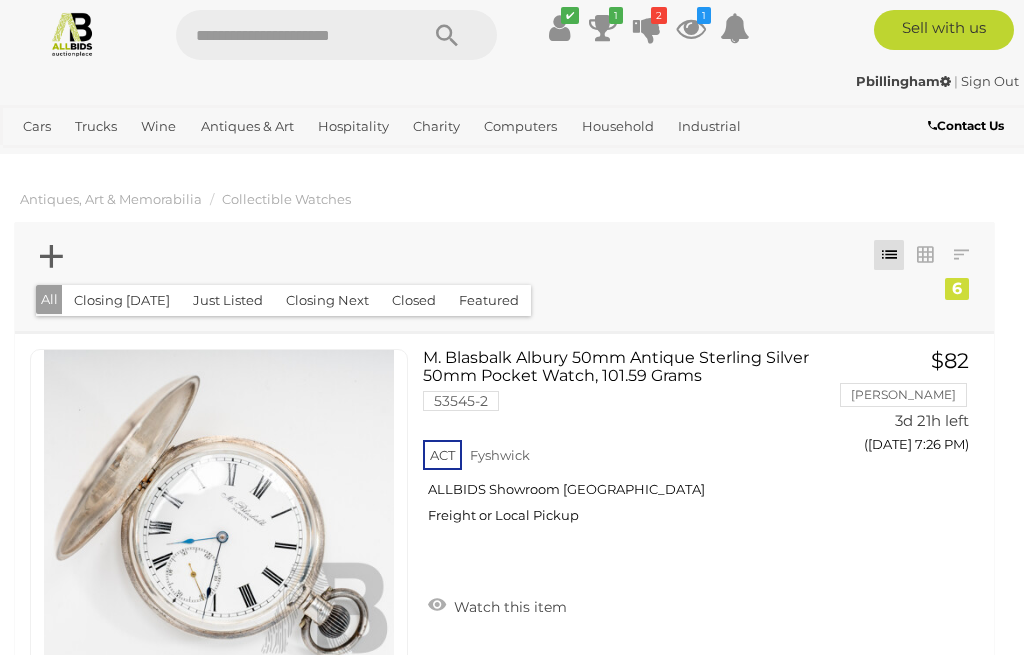 scroll, scrollTop: 10, scrollLeft: 0, axis: vertical 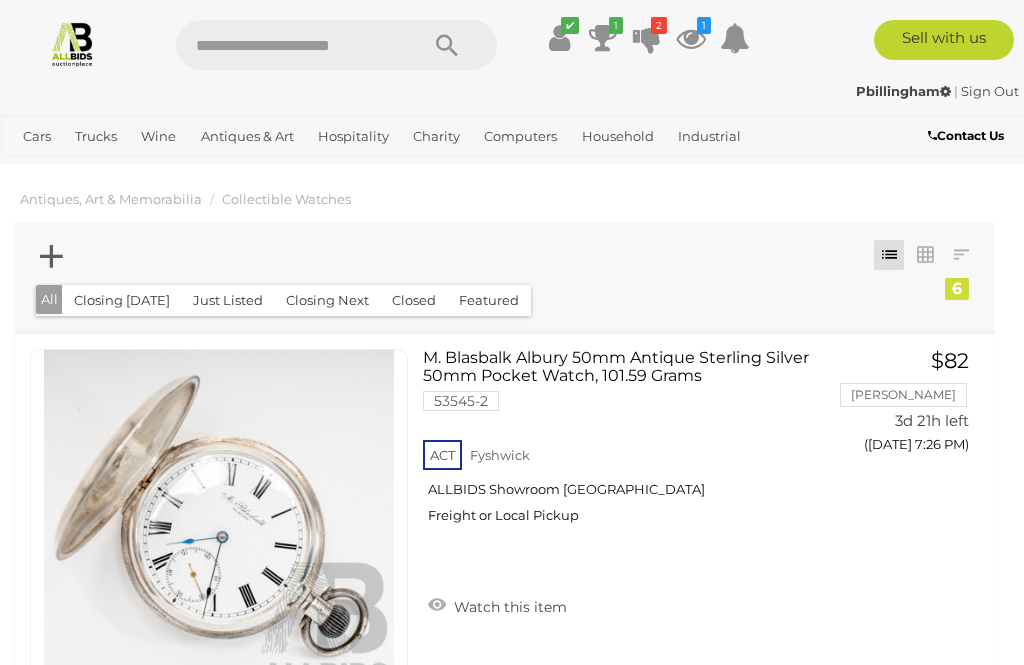 click on "Books" at bounding box center [0, 0] 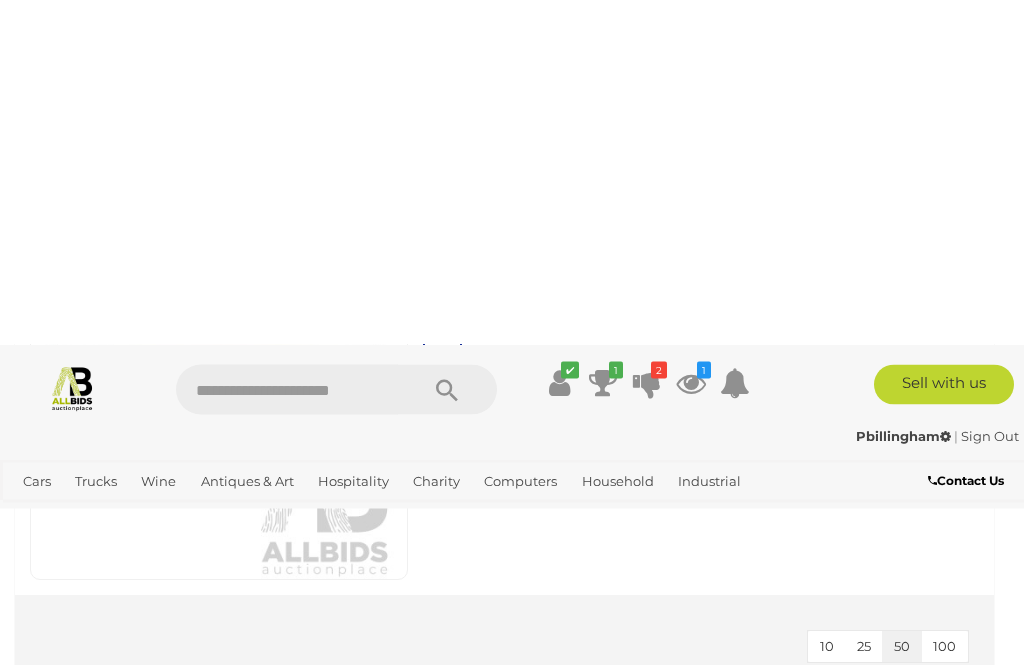 scroll, scrollTop: 2314, scrollLeft: 0, axis: vertical 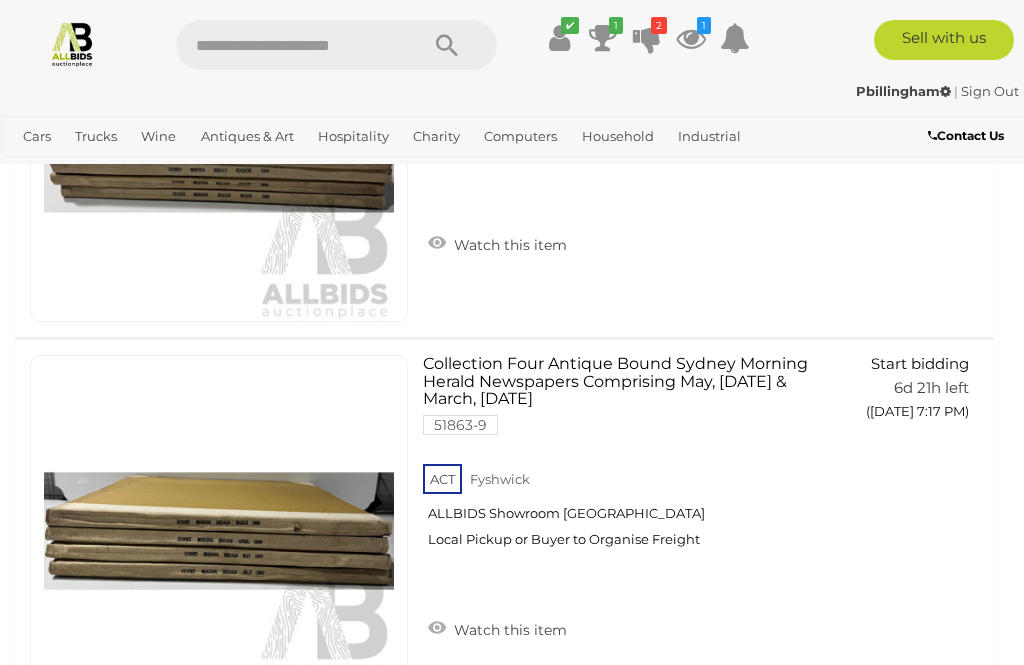 click on "Cars" at bounding box center (37, 136) 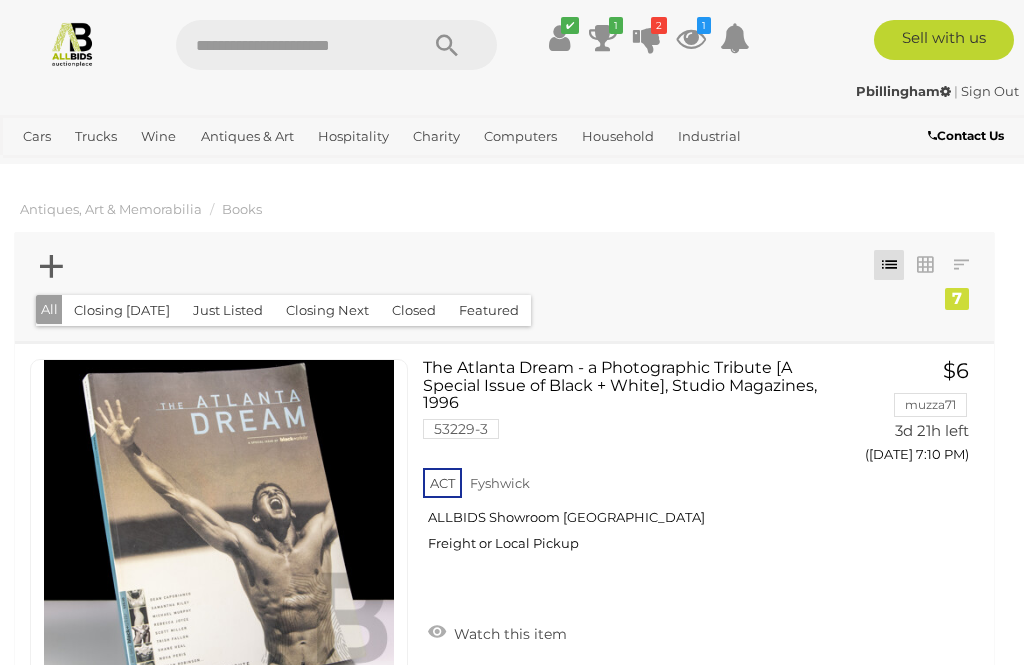 click on "Unique & Classic Cars" at bounding box center [0, 0] 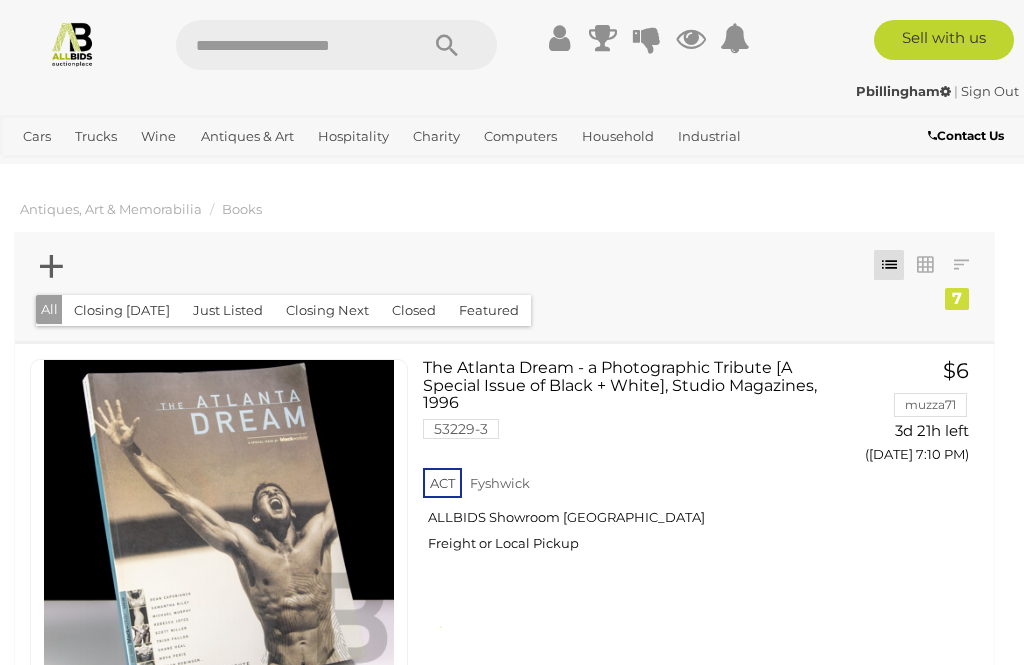 scroll, scrollTop: 0, scrollLeft: 0, axis: both 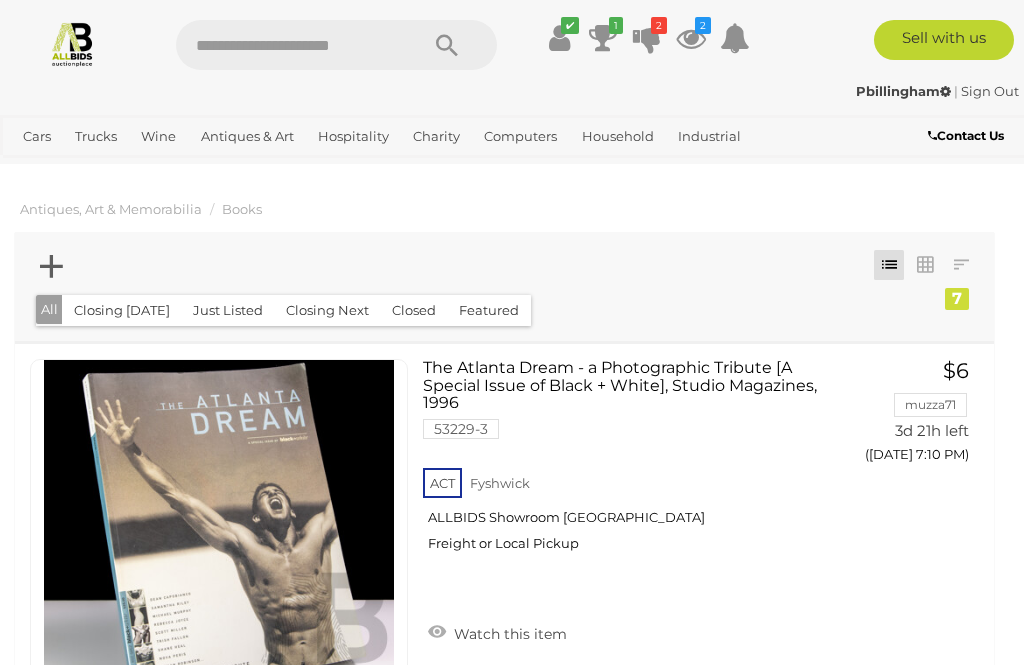 click on "Cars" at bounding box center (37, 136) 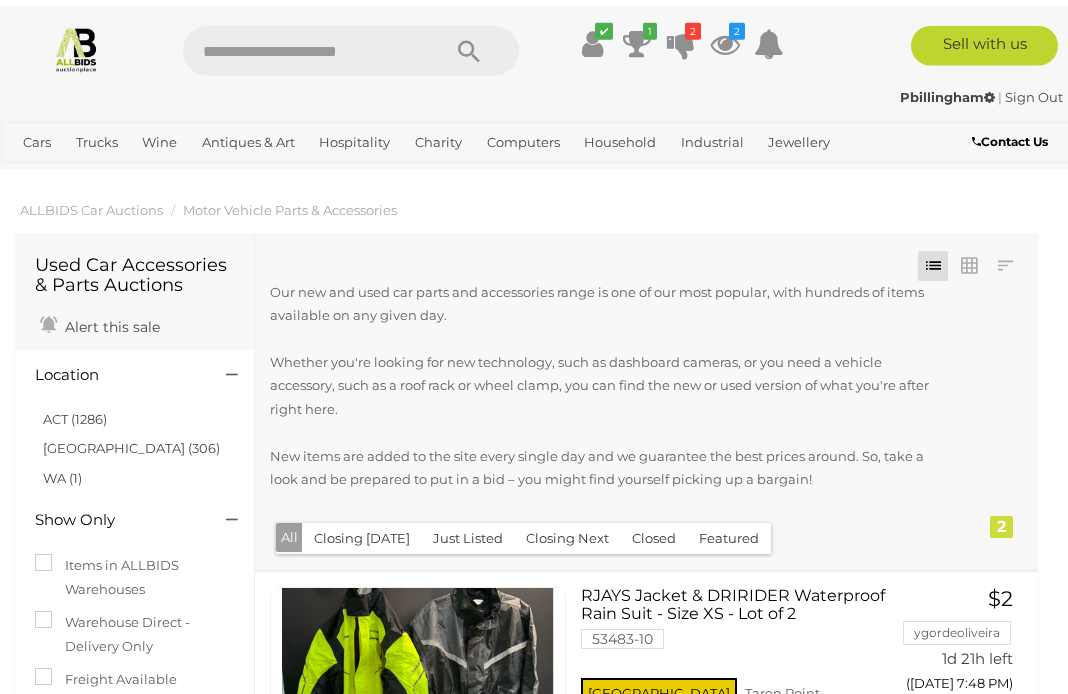 scroll, scrollTop: 0, scrollLeft: 0, axis: both 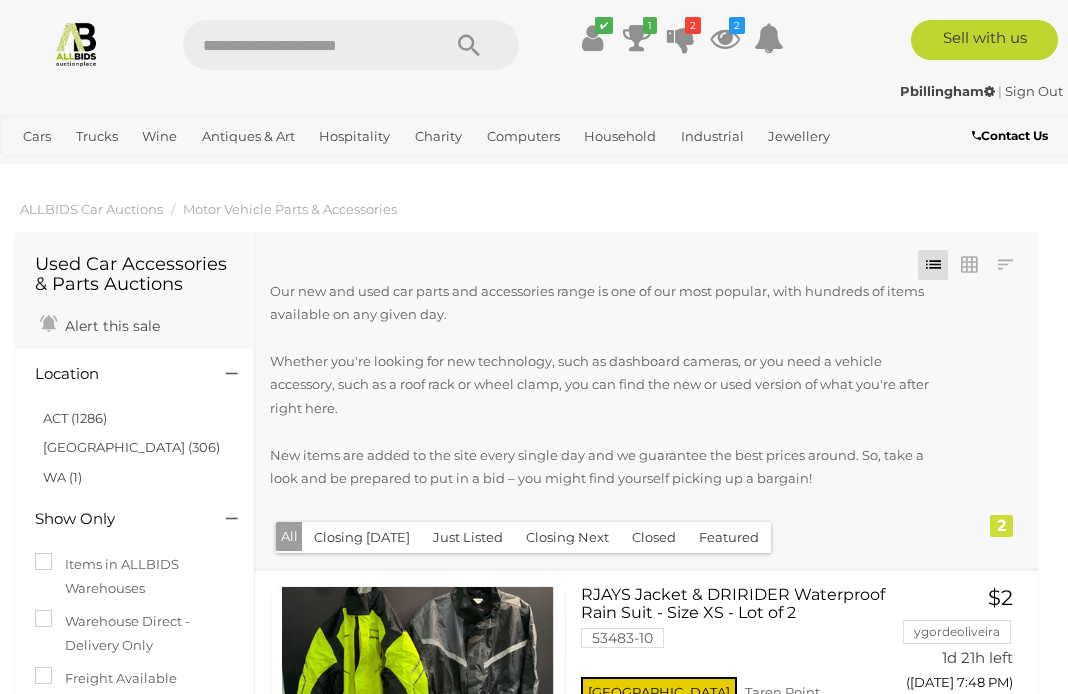 click on "Cars" at bounding box center [37, 136] 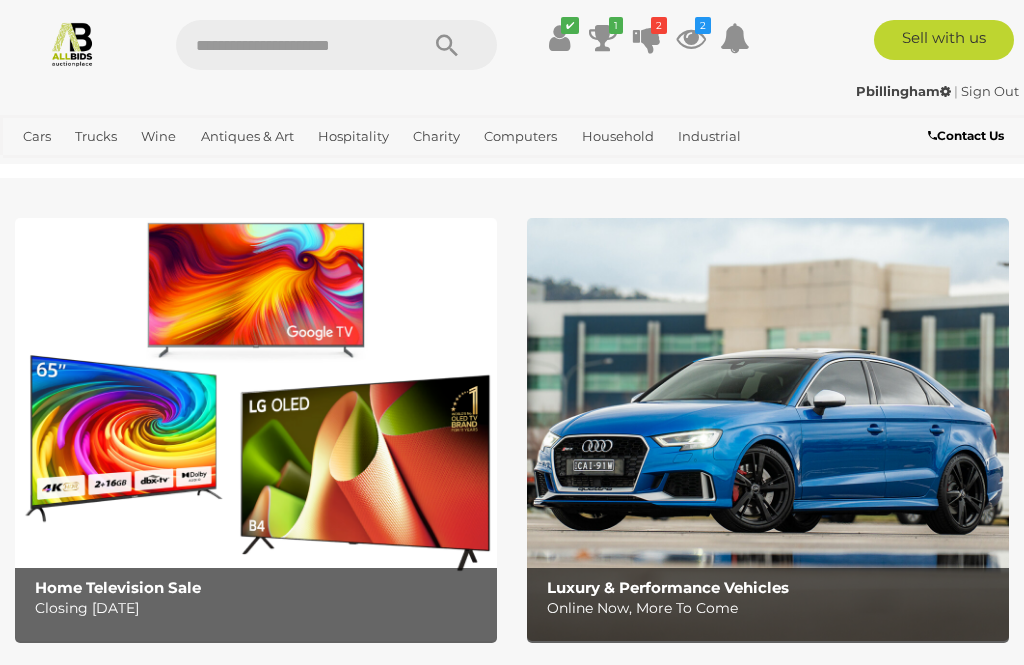 scroll, scrollTop: 0, scrollLeft: 0, axis: both 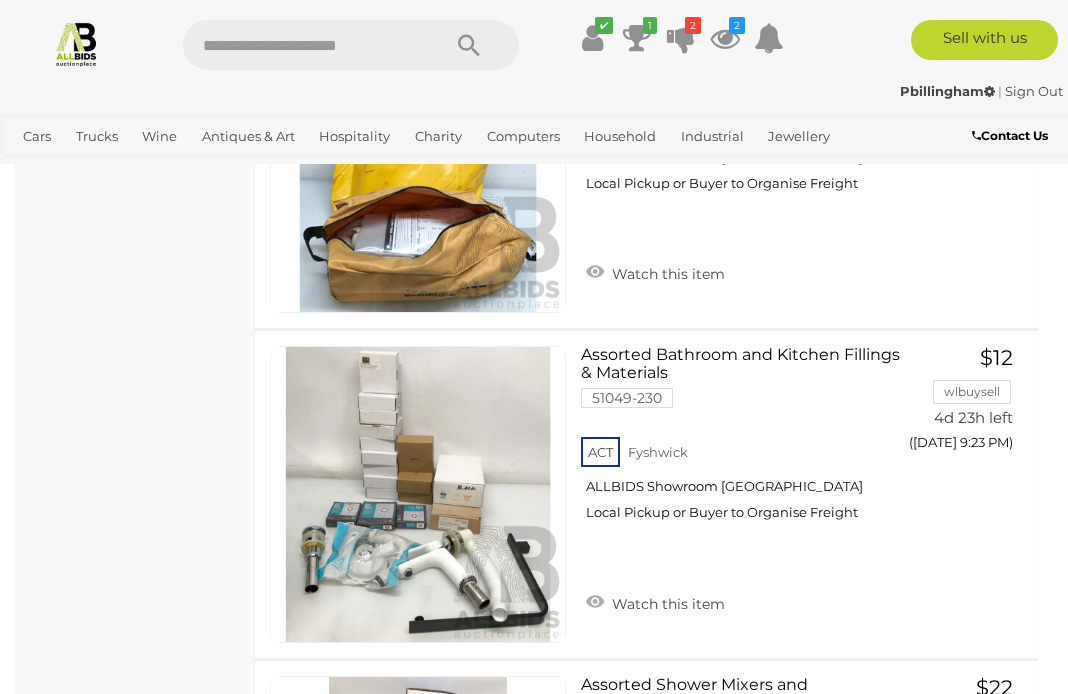 click at bounding box center [637, 38] 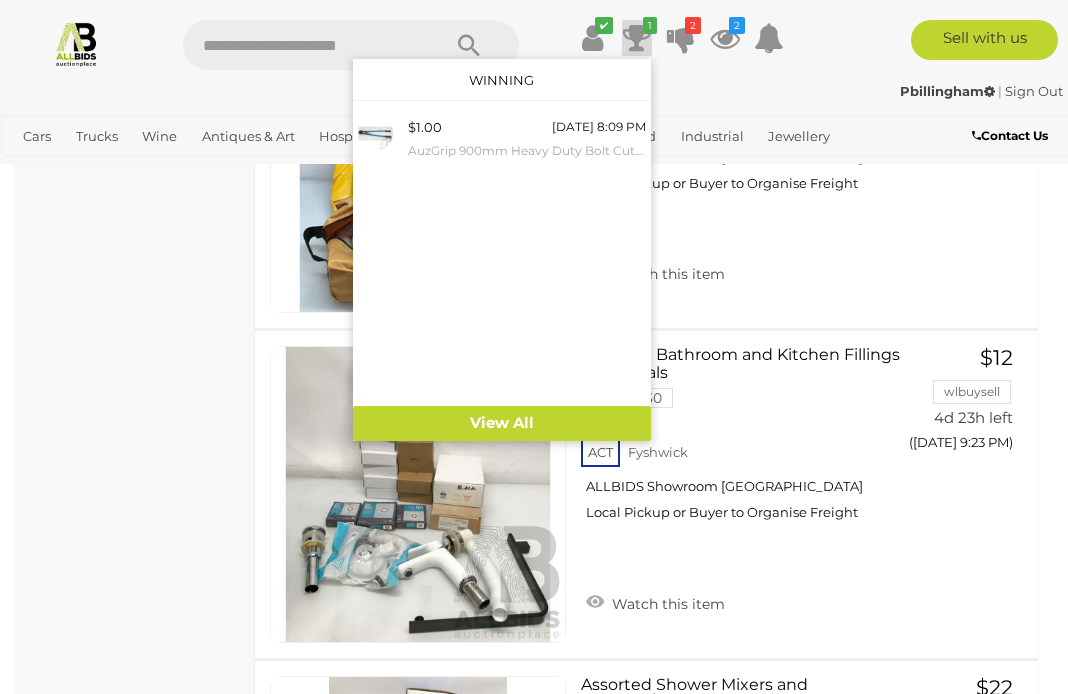 click on "2" at bounding box center [693, 25] 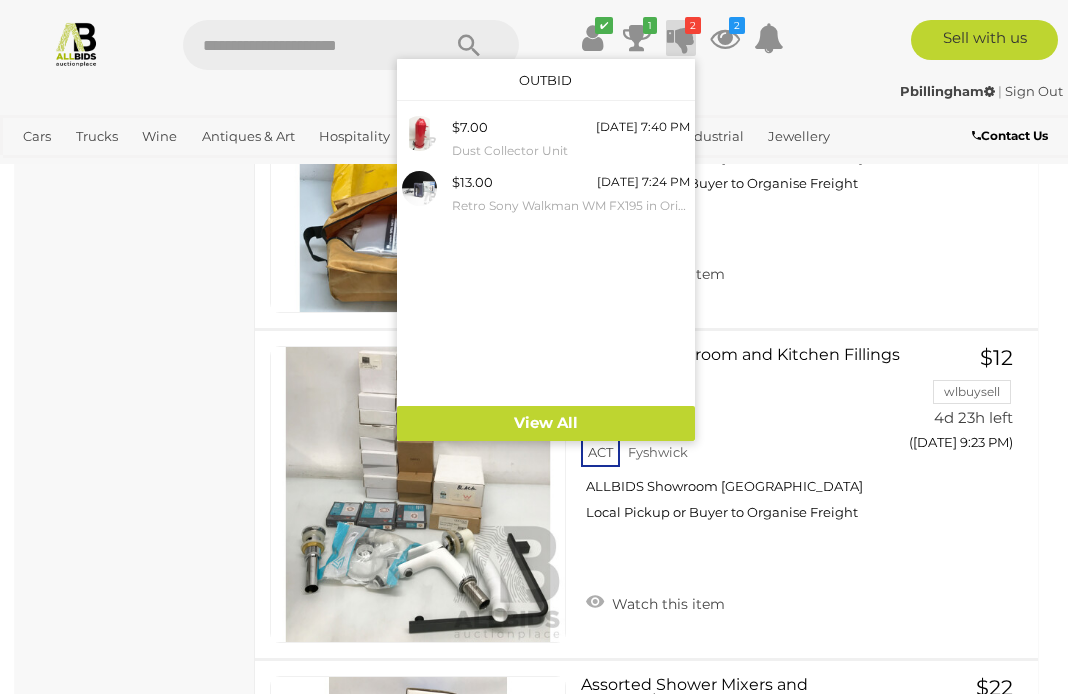 click on "2" at bounding box center (737, 25) 